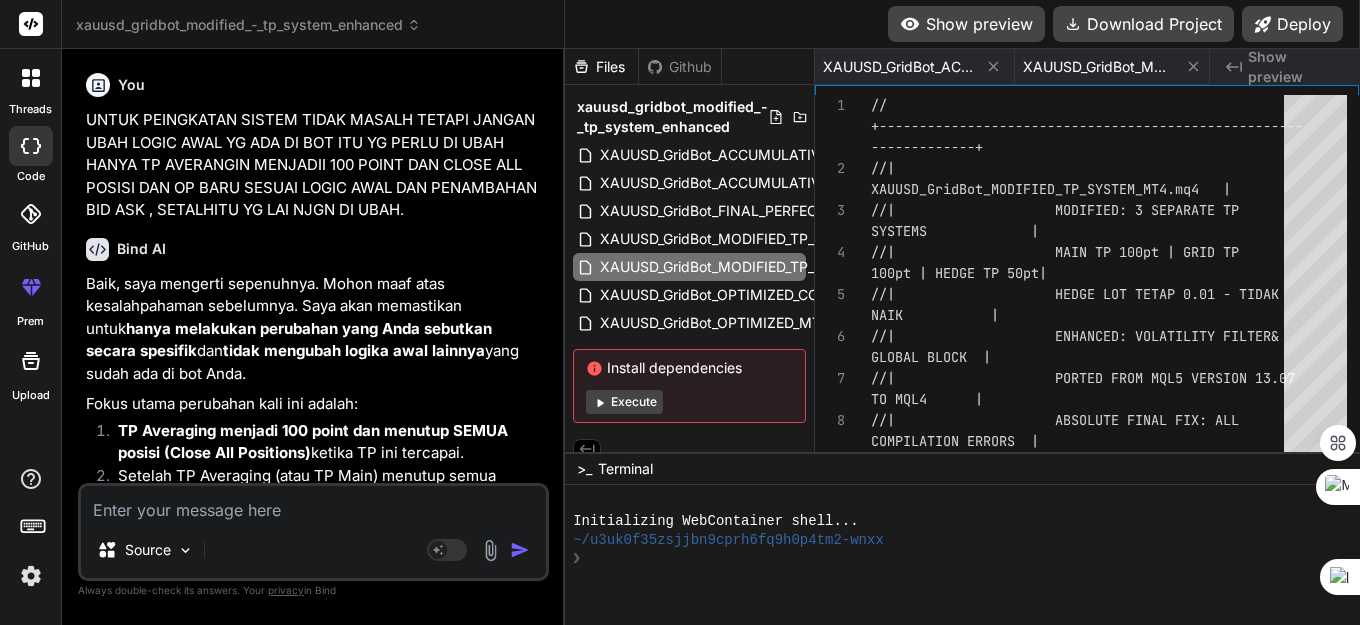 click on "// +------------------------------------------------- ---- -------------+ //|                     XAUUSD_GridBot_MODIFIED_TP_SYSTEM_MT4.mq4   | //|                    MODIFIED: 3 SEPARATE TP  SYSTEMS             | //|                    MAIN TP 100pt | GRID TP  100pt | HEDGE TP 50pt| //|                    HEDGE LOT TETAP 0.01 - TIDA K  NAIK           | //|                    ENHANCED: VOLATILITY FILTER  &  GLOBAL BLOCK  | //|                    PORTED FROM MQL5 VERSION 13 .07  TO MQL4      | //|                    ABSOLUTE FINAL FIX: ALL  COMPILATION ERRORS  | //" at bounding box center [1083, 29421] 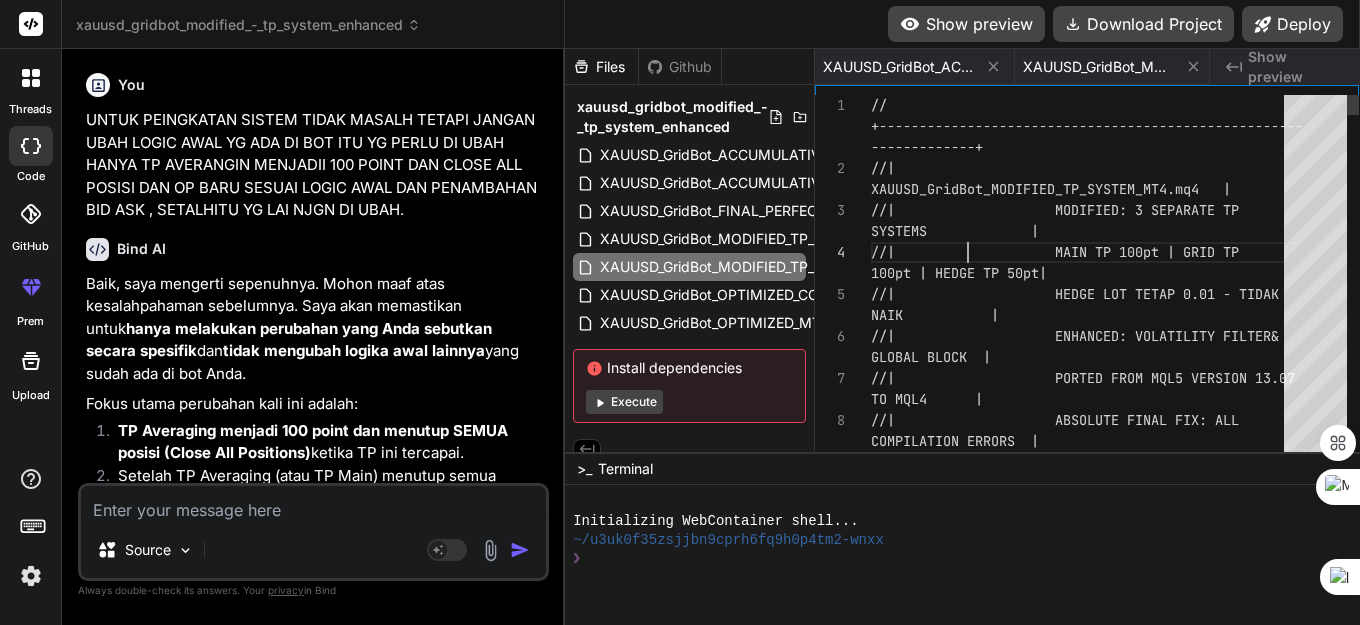 scroll, scrollTop: 0, scrollLeft: 0, axis: both 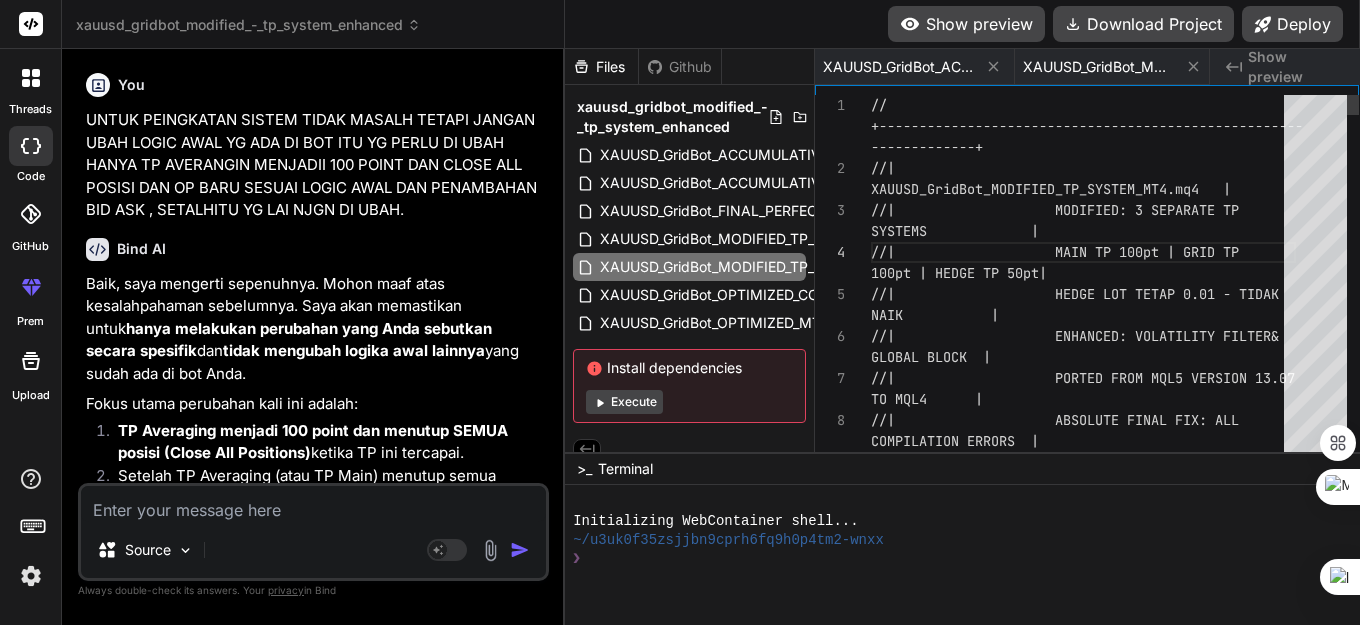 type on "//+------------------------------------------------------------------+
//|                    XAUUSD_GridBot_MODIFIED_TP_SYSTEM_MT4.mq4   |
//|                    MODIFIED: 3 SEPARATE TP SYSTEMS             |
//|                    MAIN TP 100pt | GRID TP 100pt | HEDGE TP 50pt|
//|                    HEDGE LOT TETAP 0.01 - TIDAK …"));
}" 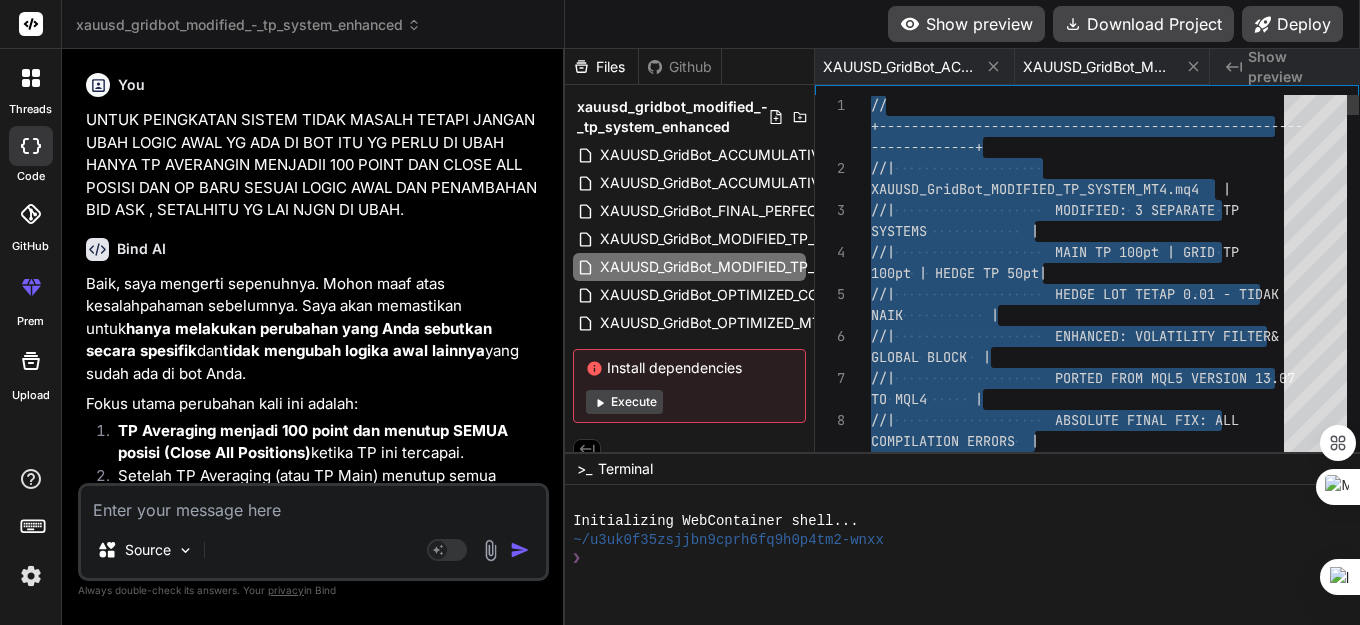 scroll, scrollTop: 182264, scrollLeft: 0, axis: vertical 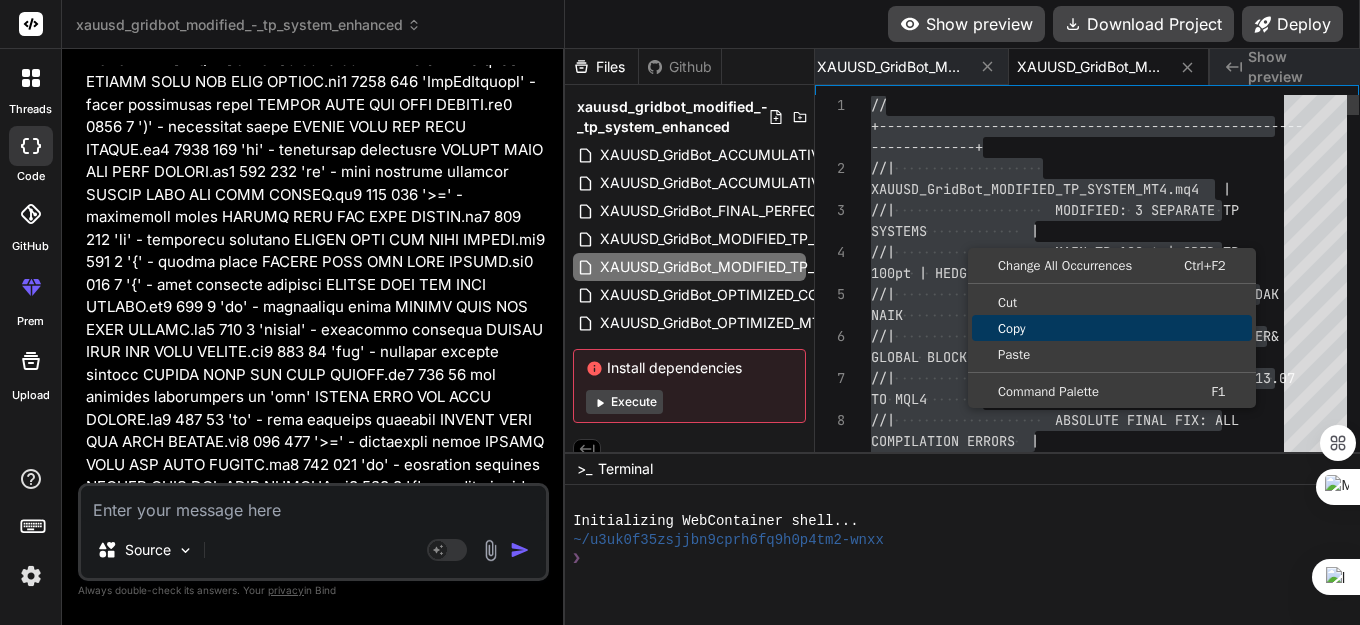 click on "Copy" at bounding box center (1112, 328) 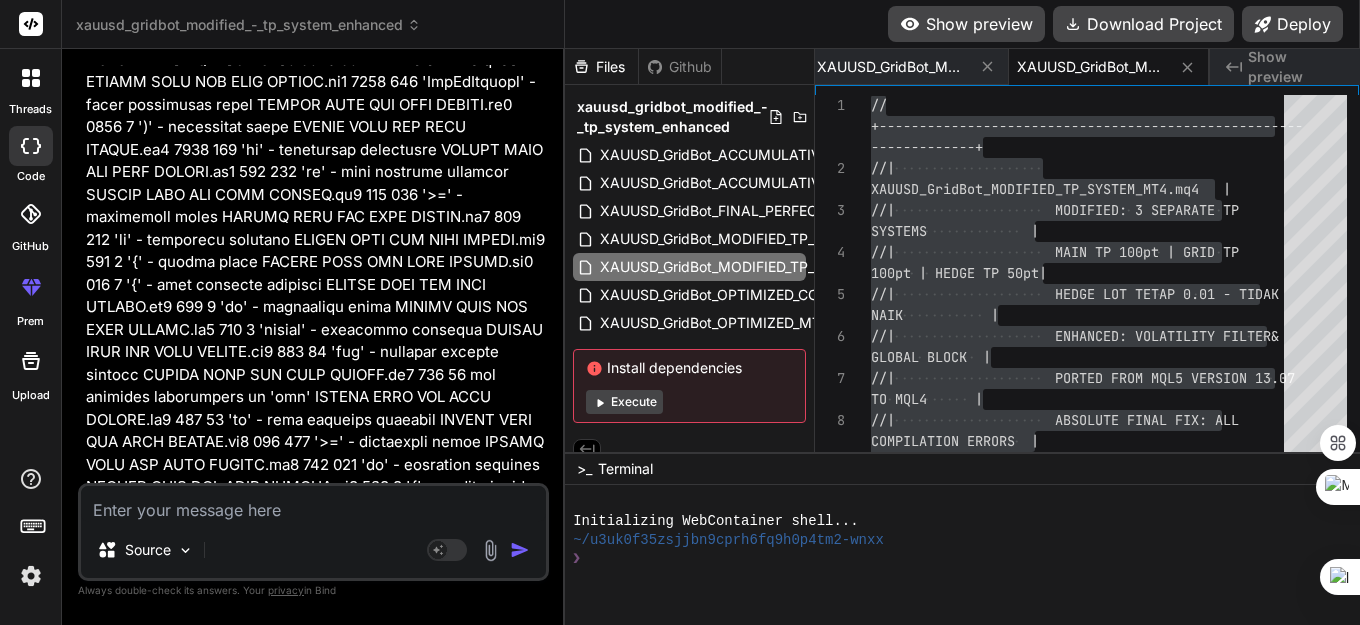 click at bounding box center (313, 504) 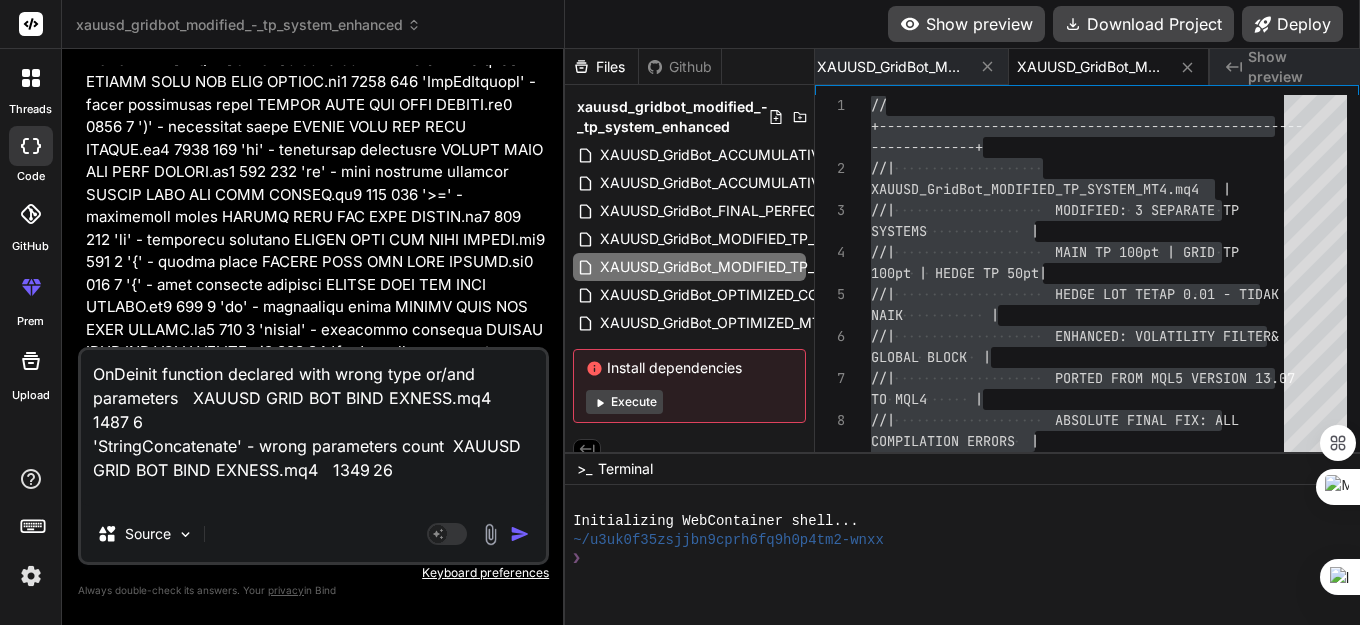 scroll, scrollTop: 182334, scrollLeft: 0, axis: vertical 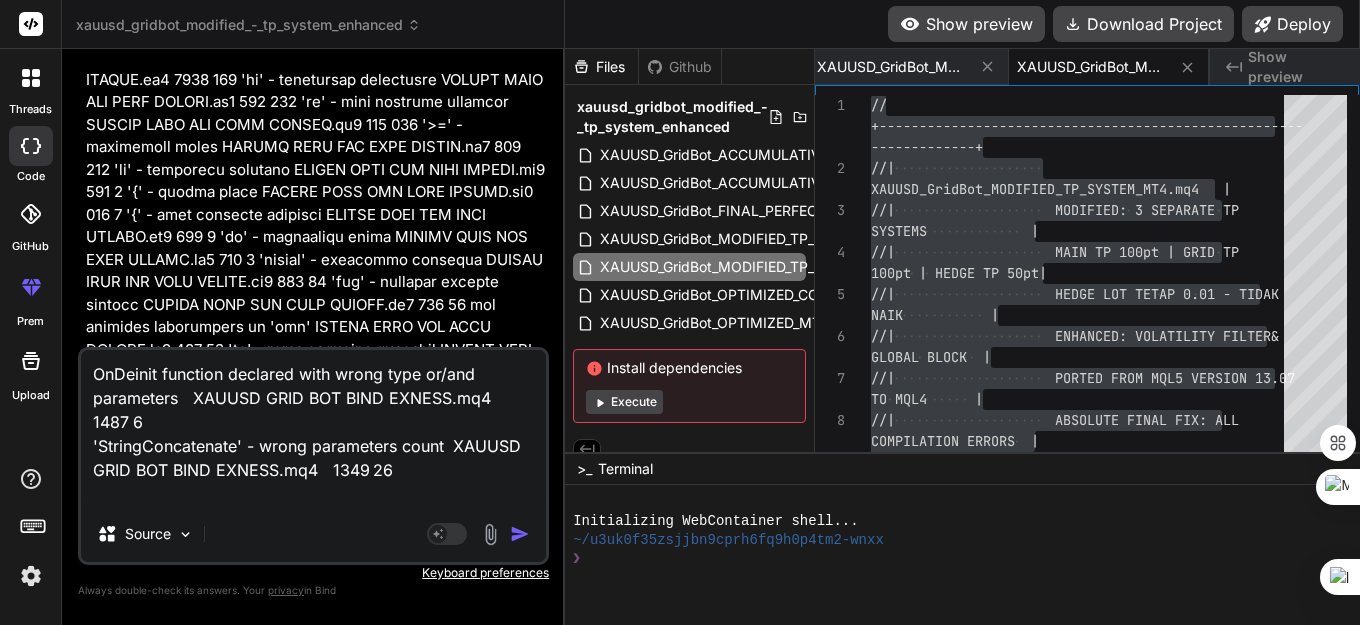 type on "OnDeinit function declared with wrong type or/and parameters	XAUUSD GRID BOT BIND EXNESS.mq4	1487	6
'StringConcatenate' - wrong parameters count	XAUUSD GRID BOT BIND EXNESS.mq4	1349	26
A" 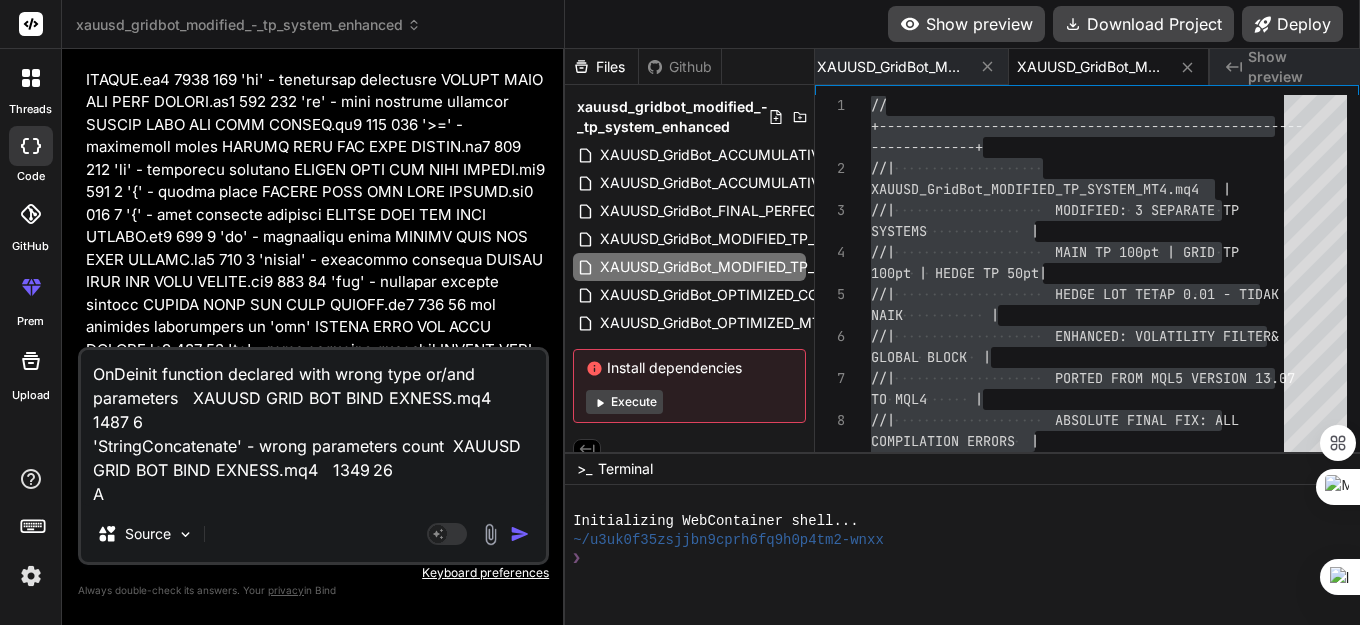 type on "OnDeinit function declared with wrong type or/and parameters	XAUUSD GRID BOT BIND EXNESS.mq4	1487	6
'StringConcatenate' - wrong parameters count	XAUUSD GRID BOT BIND EXNESS.mq4	1349	26
A[" 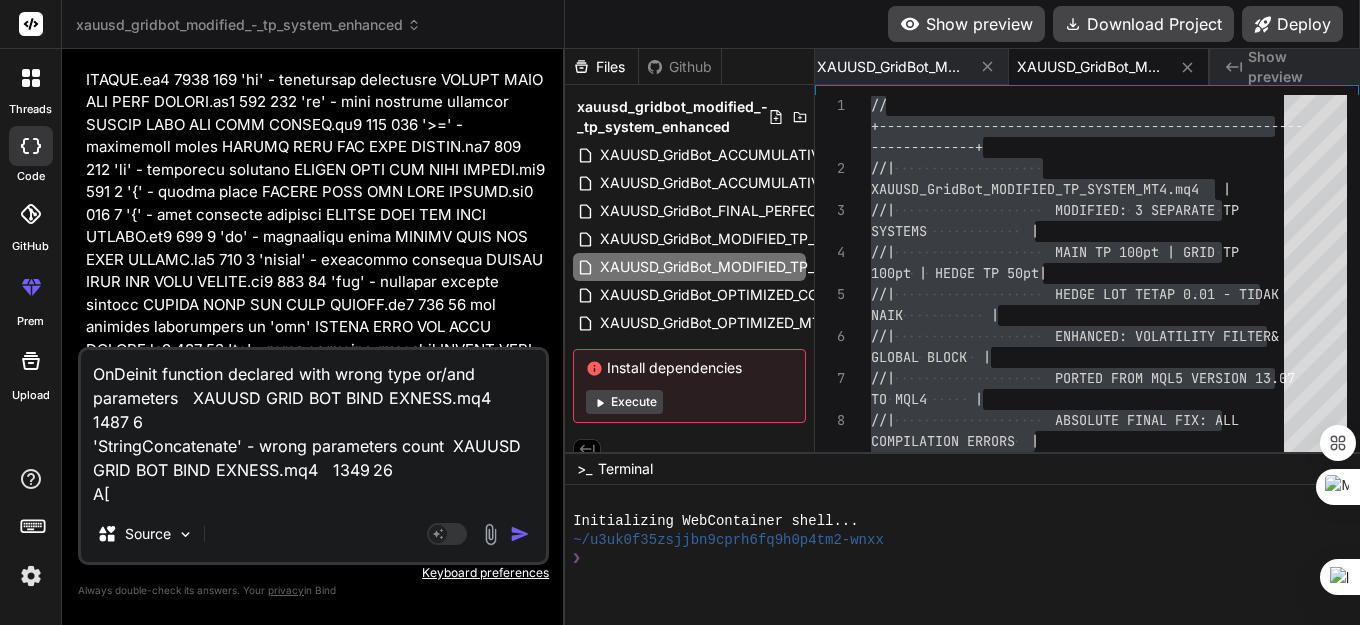 type on "OnDeinit function declared with wrong type or/and parameters	XAUUSD GRID BOT BIND EXNESS.mq4	1487	6
'StringConcatenate' - wrong parameters count	XAUUSD GRID BOT BIND EXNESS.mq4	1349	26
A[A" 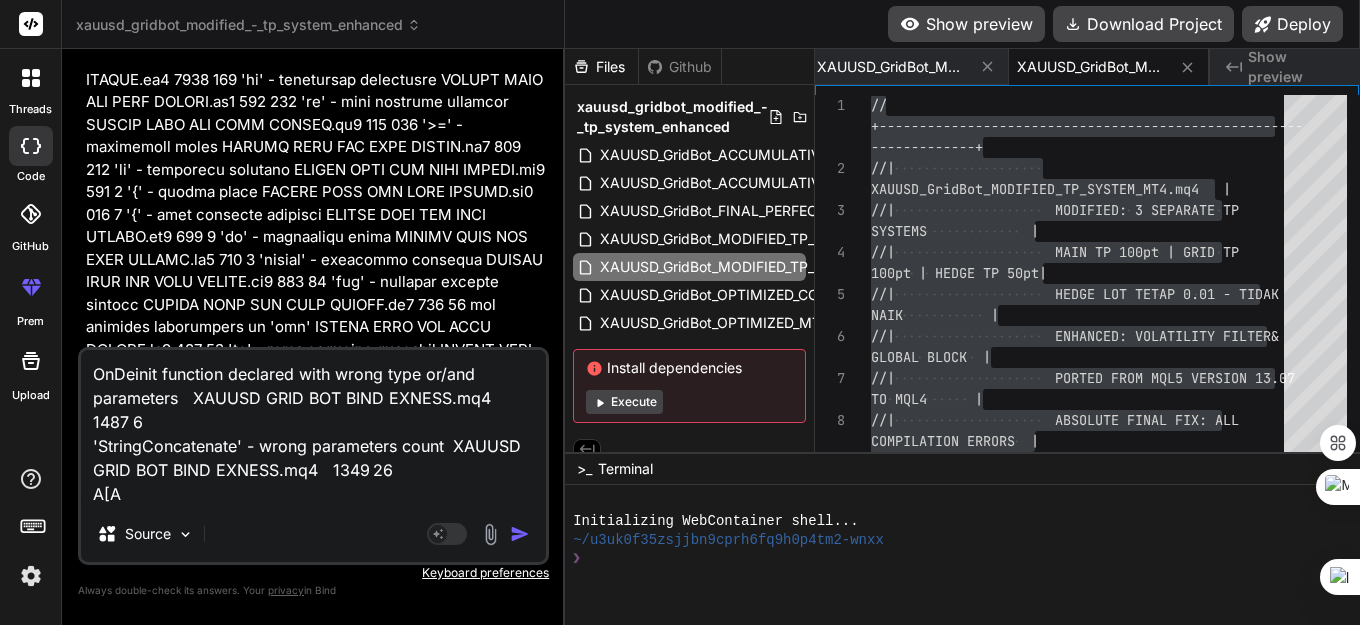 type on "OnDeinit function declared with wrong type or/and parameters	XAUUSD GRID BOT BIND EXNESS.mq4	1487	6
'StringConcatenate' - wrong parameters count	XAUUSD GRID BOT BIND EXNESS.mq4	1349	26
A[AK" 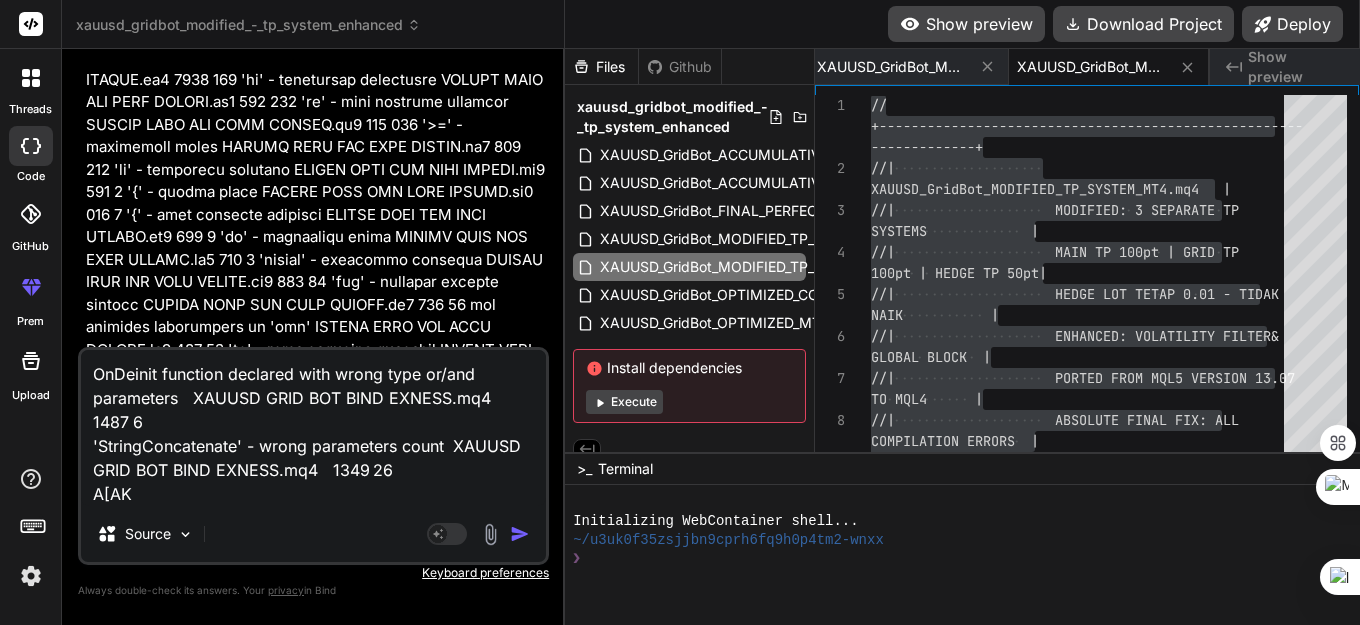 type on "OnDeinit function declared with wrong type or/and parameters	XAUUSD GRID BOT BIND EXNESS.mq4	1487	6
'StringConcatenate' - wrong parameters count	XAUUSD GRID BOT BIND EXNESS.mq4	1349	26
A[AKA" 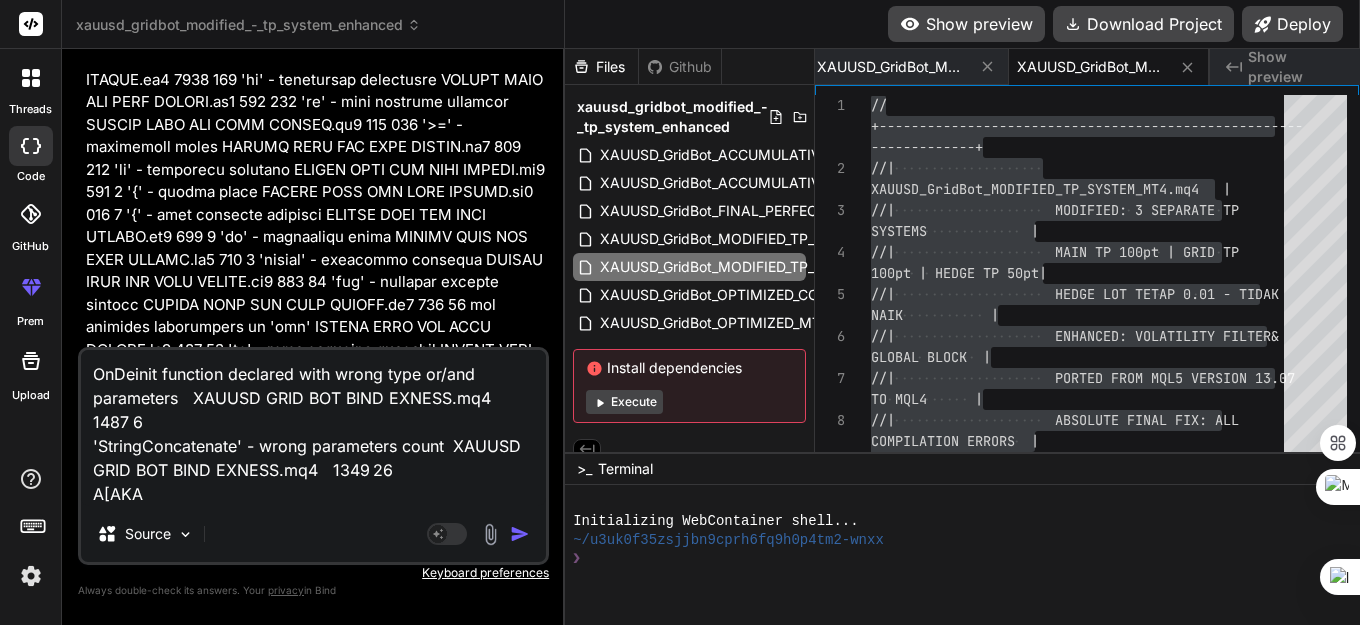 type on "x" 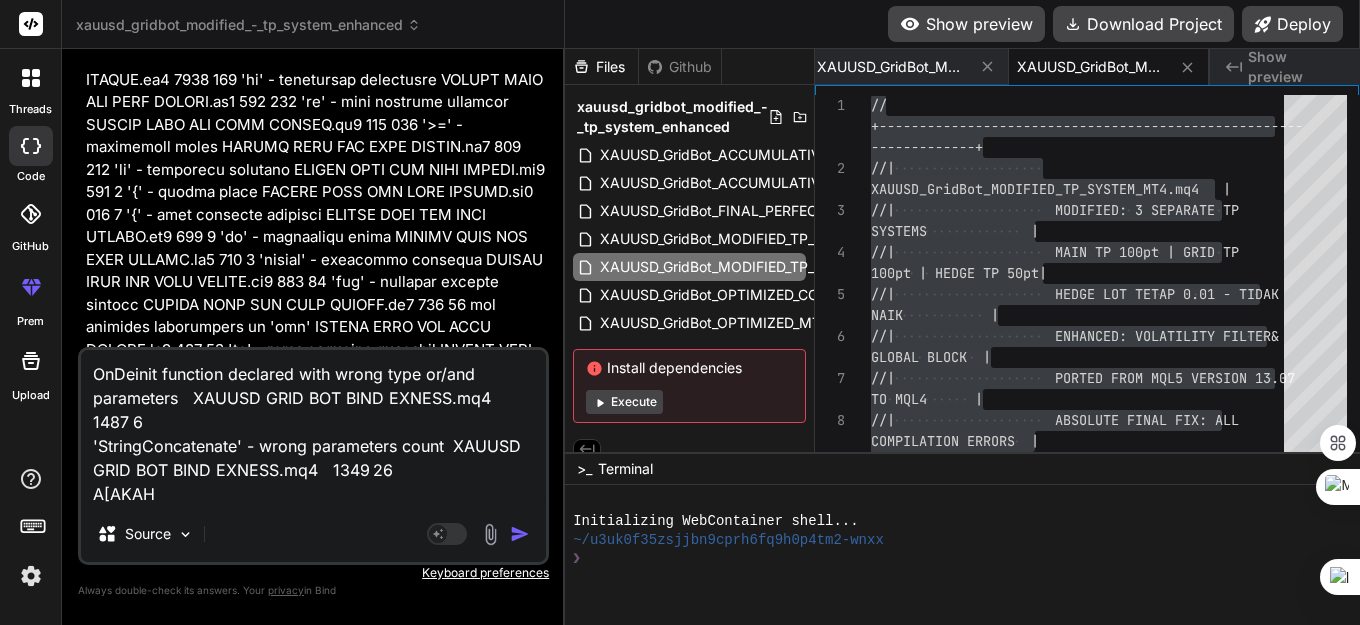 type on "OnDeinit function declared with wrong type or/and parameters	XAUUSD GRID BOT BIND EXNESS.mq4	1487	6
'StringConcatenate' - wrong parameters count	XAUUSD GRID BOT BIND EXNESS.mq4	1349	26
A[AKAH" 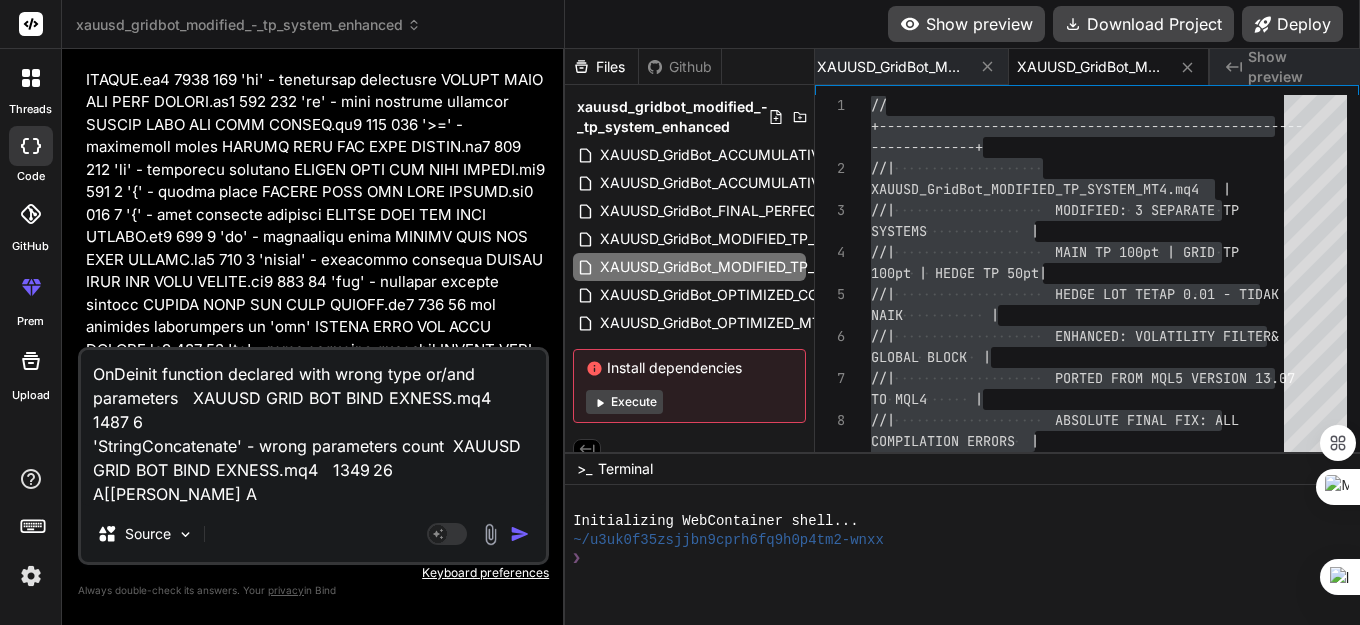 type on "OnDeinit function declared with wrong type or/and parameters	XAUUSD GRID BOT BIND EXNESS.mq4	1487	6
'StringConcatenate' - wrong parameters count	XAUUSD GRID BOT BIND EXNESS.mq4	1349	26
A[AKAH AN" 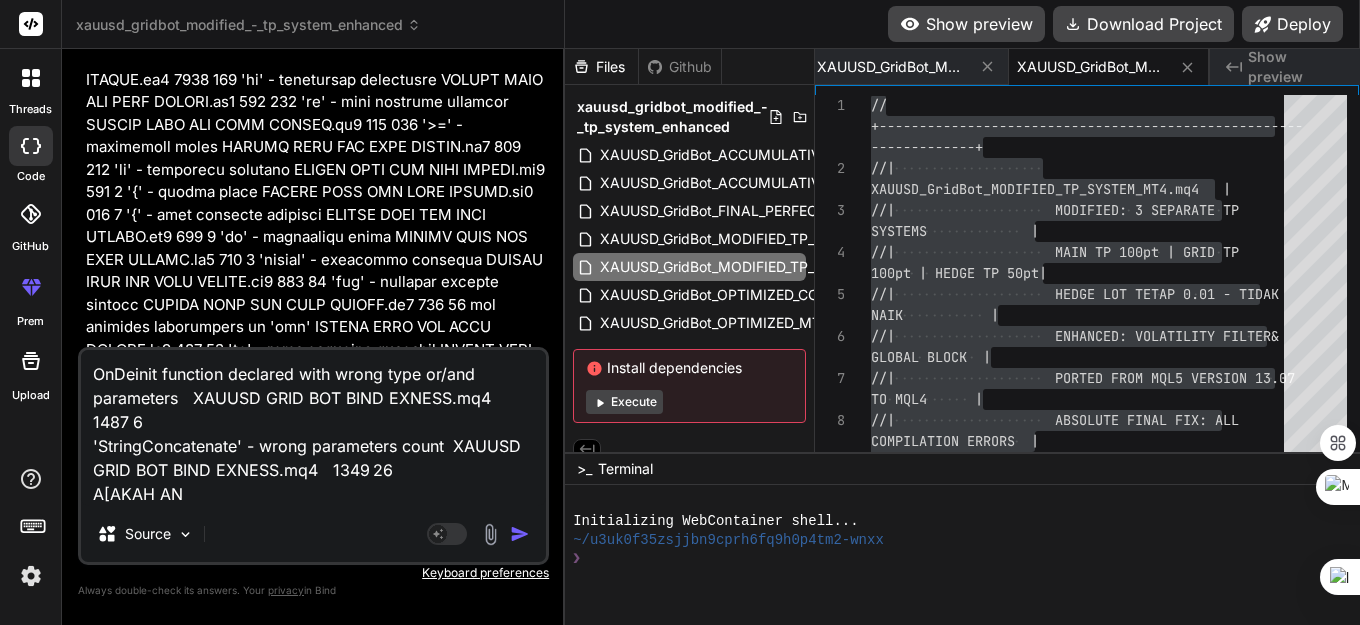 type on "OnDeinit function declared with wrong type or/and parameters	XAUUSD GRID BOT BIND EXNESS.mq4	1487	6
'StringConcatenate' - wrong parameters count	XAUUSD GRID BOT BIND EXNESS.mq4	1349	26
A[[PERSON_NAME] AND" 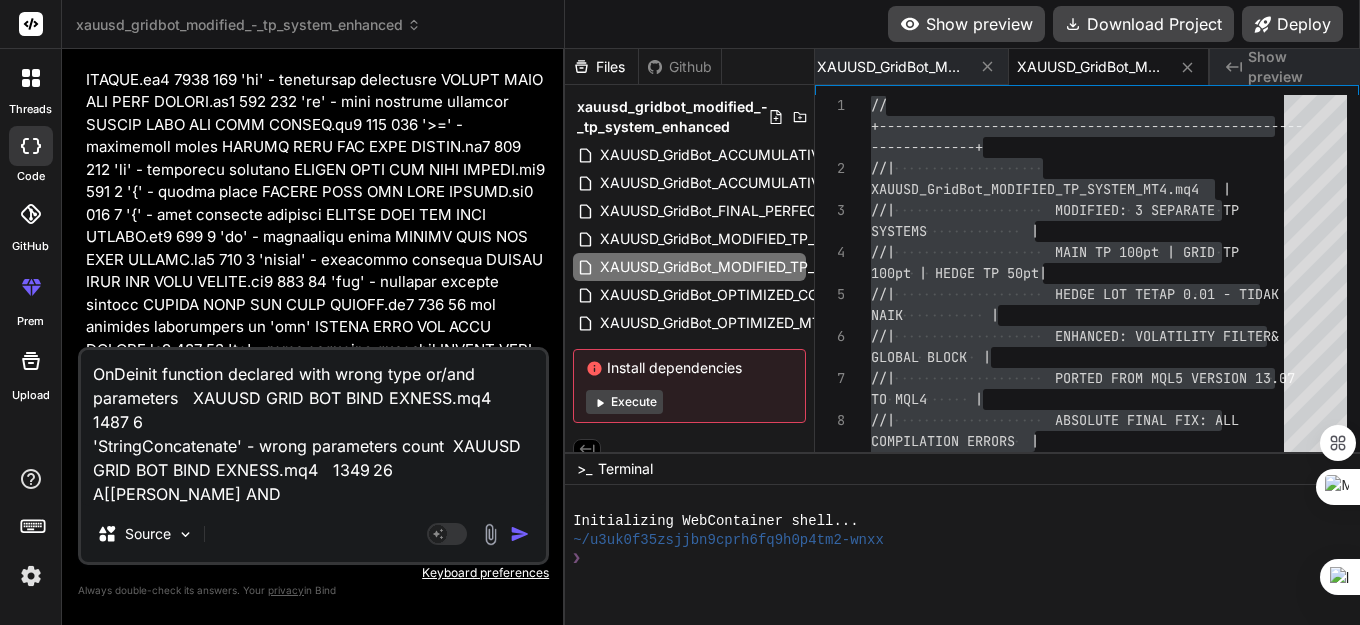 type on "OnDeinit function declared with wrong type or/and parameters	XAUUSD GRID BOT BIND EXNESS.mq4	1487	6
'StringConcatenate' - wrong parameters count	XAUUSD GRID BOT BIND EXNESS.mq4	1349	26
A[AKAH ANDA" 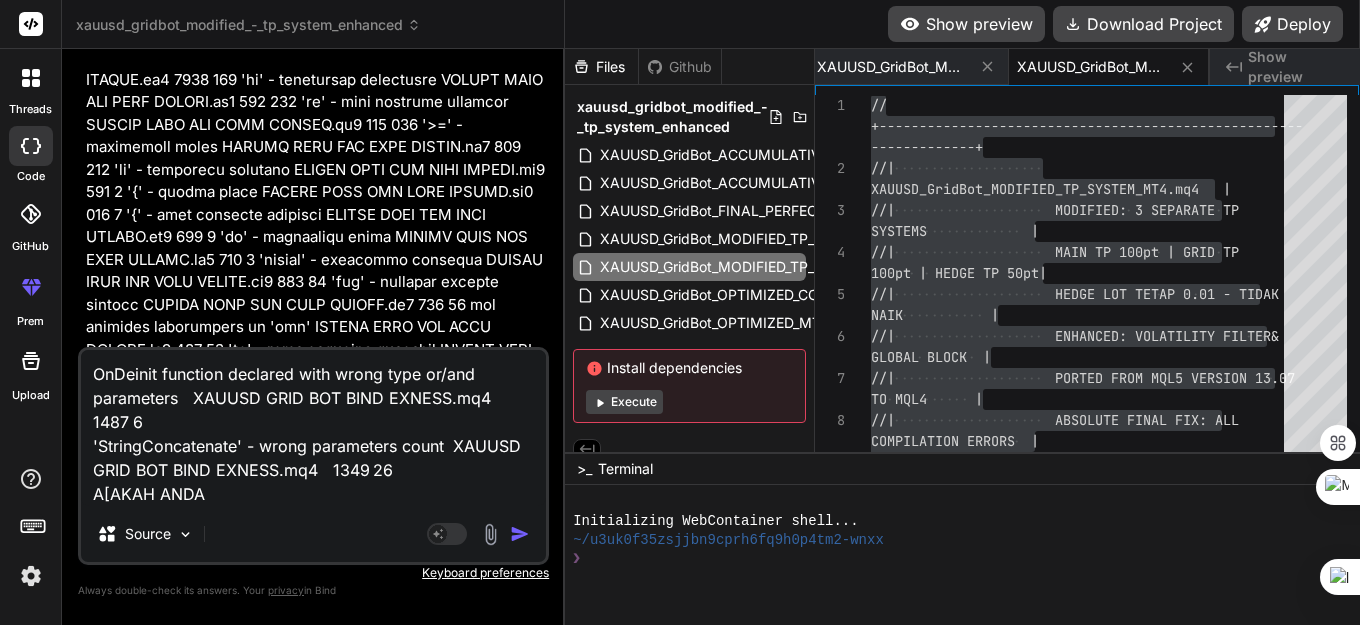 type on "OnDeinit function declared with wrong type or/and parameters	XAUUSD GRID BOT BIND EXNESS.mq4	1487	6
'StringConcatenate' - wrong parameters count	XAUUSD GRID BOT BIND EXNESS.mq4	1349	26
A[AKAH ANDA" 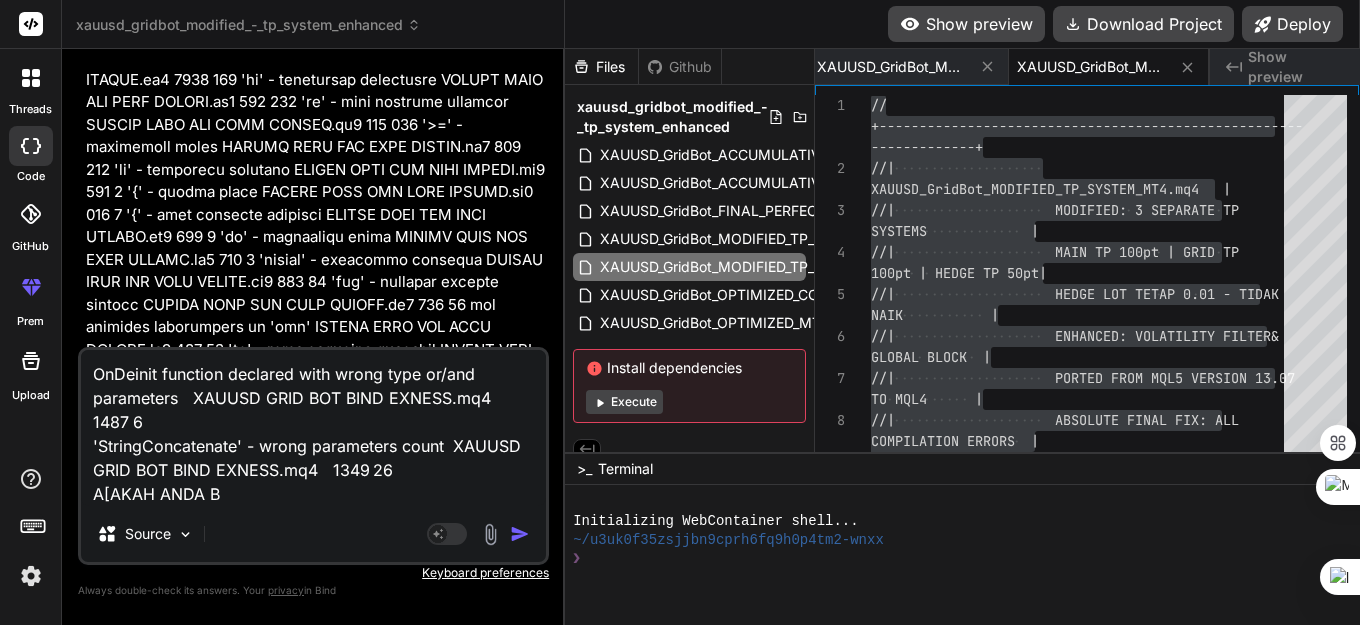 type on "OnDeinit function declared with wrong type or/and parameters	XAUUSD GRID BOT BIND EXNESS.mq4	1487	6
'StringConcatenate' - wrong parameters count	XAUUSD GRID BOT BIND EXNESS.mq4	1349	26
A[AKAH ANDA BI" 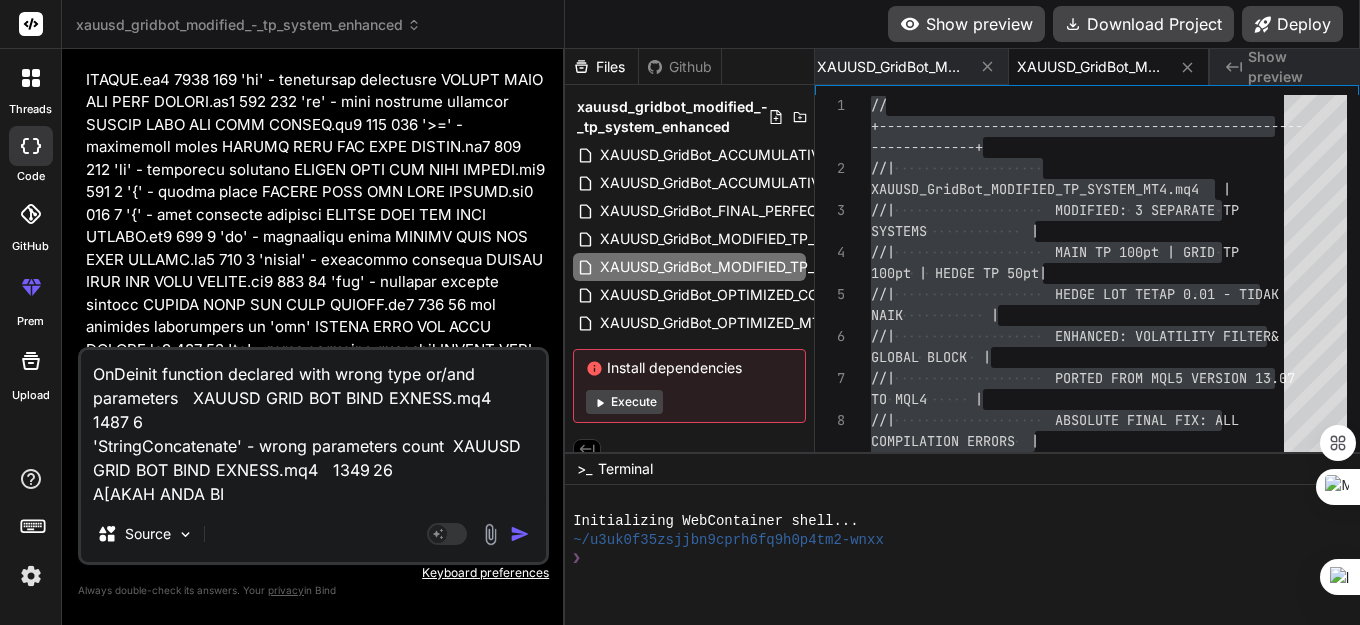 type on "OnDeinit function declared with wrong type or/and parameters	XAUUSD GRID BOT BIND EXNESS.mq4	1487	6
'StringConcatenate' - wrong parameters count	XAUUSD GRID BOT BIND EXNESS.mq4	1349	26
A[AKAH ANDA BIS" 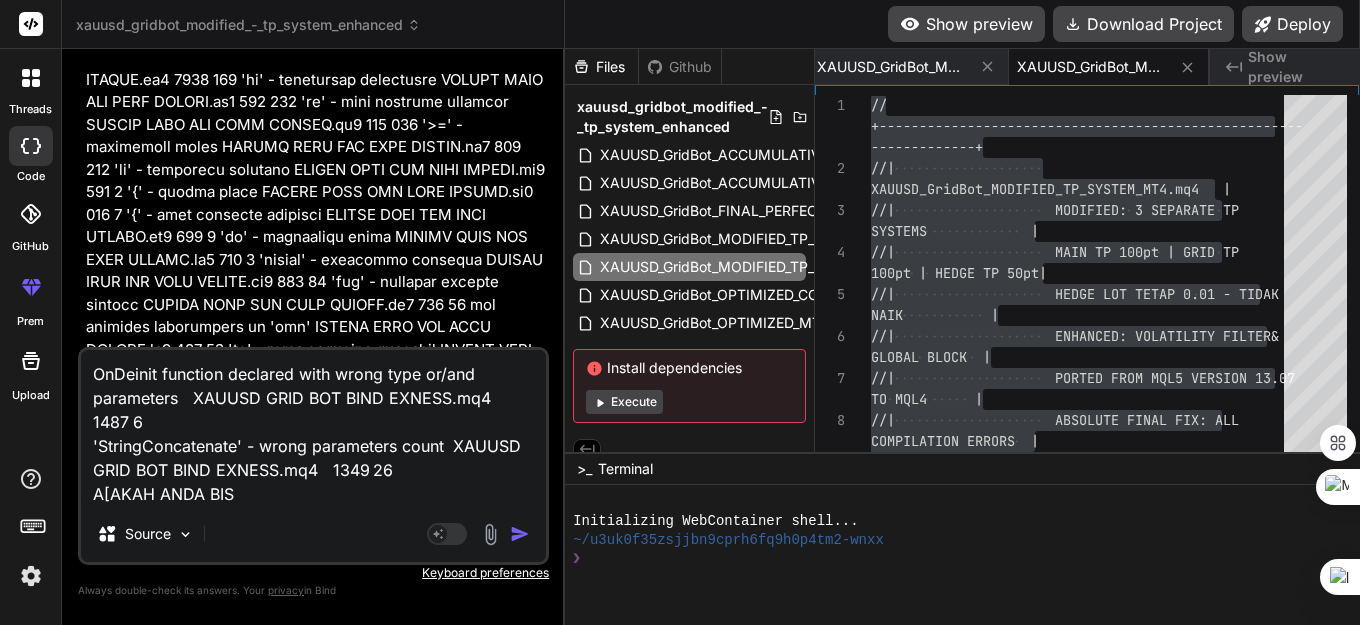 type on "OnDeinit function declared with wrong type or/and parameters	XAUUSD GRID BOT BIND EXNESS.mq4	1487	6
'StringConcatenate' - wrong parameters count	XAUUSD GRID BOT BIND EXNESS.mq4	1349	26
A[AKAH ANDA BISA" 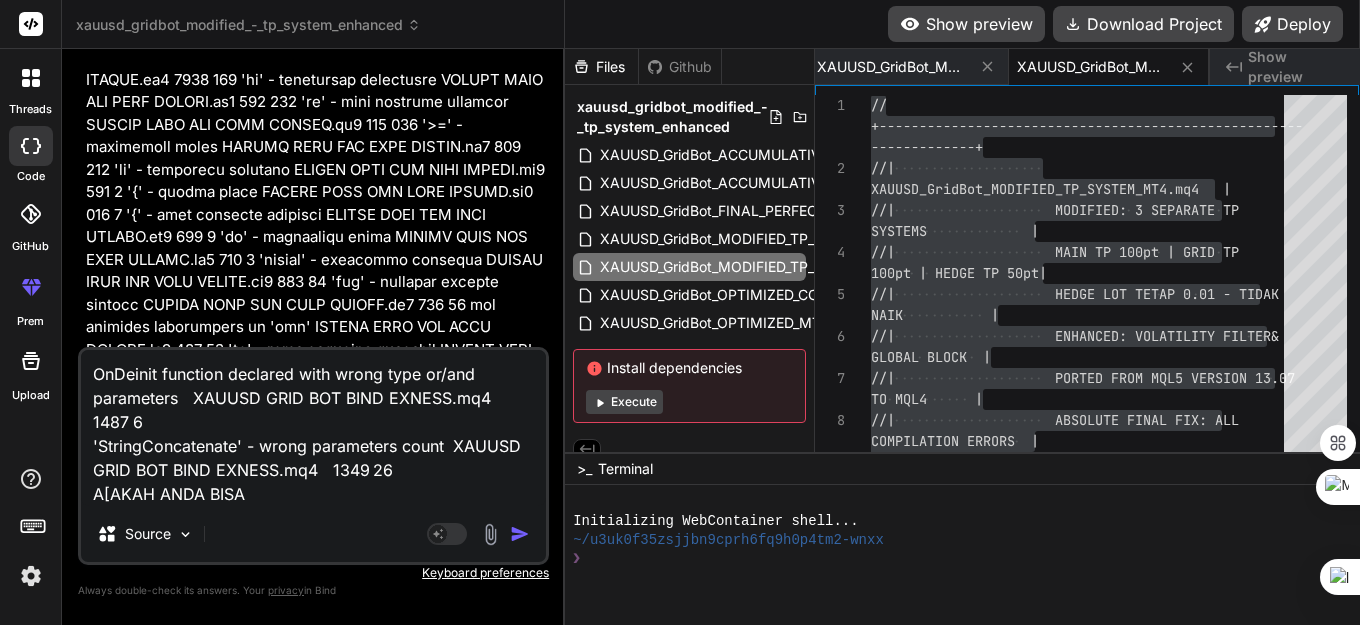 type on "OnDeinit function declared with wrong type or/and parameters	XAUUSD GRID BOT BIND EXNESS.mq4	1487	6
'StringConcatenate' - wrong parameters count	XAUUSD GRID BOT BIND EXNESS.mq4	1349	26
A[AKAH ANDA BISA" 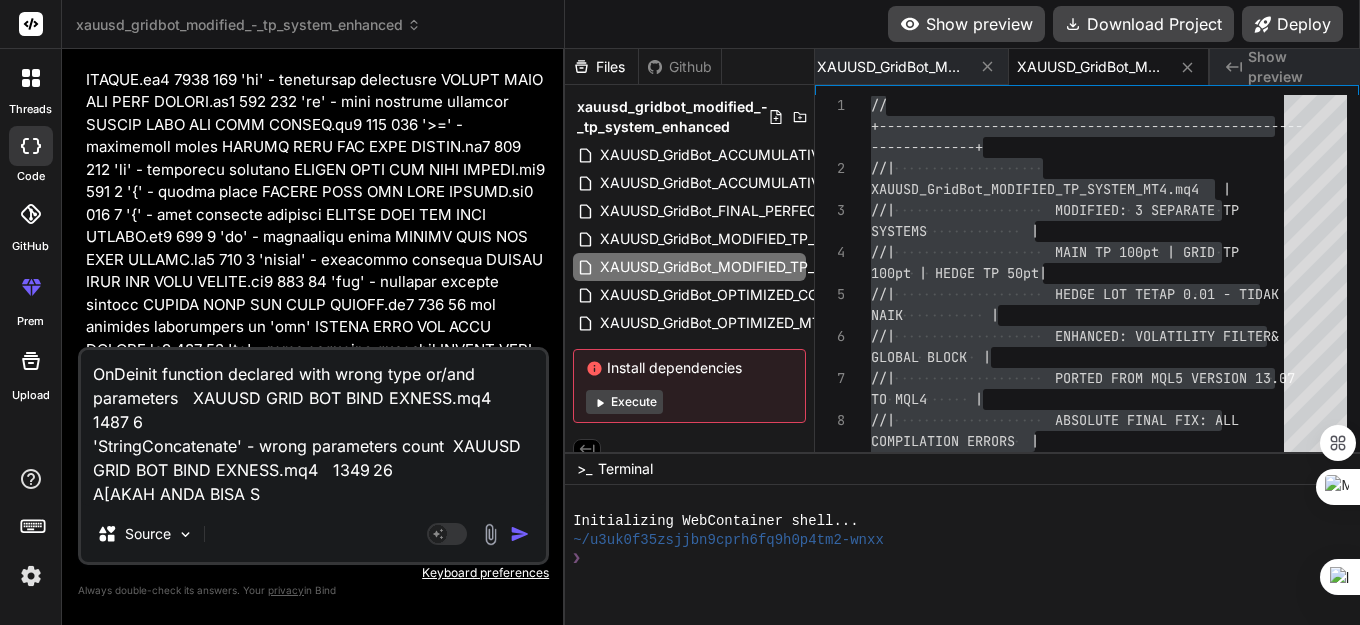 type on "OnDeinit function declared with wrong type or/and parameters	XAUUSD GRID BOT BIND EXNESS.mq4	1487	6
'StringConcatenate' - wrong parameters count	XAUUSD GRID BOT BIND EXNESS.mq4	1349	26
A[AKAH ANDA BISA SE" 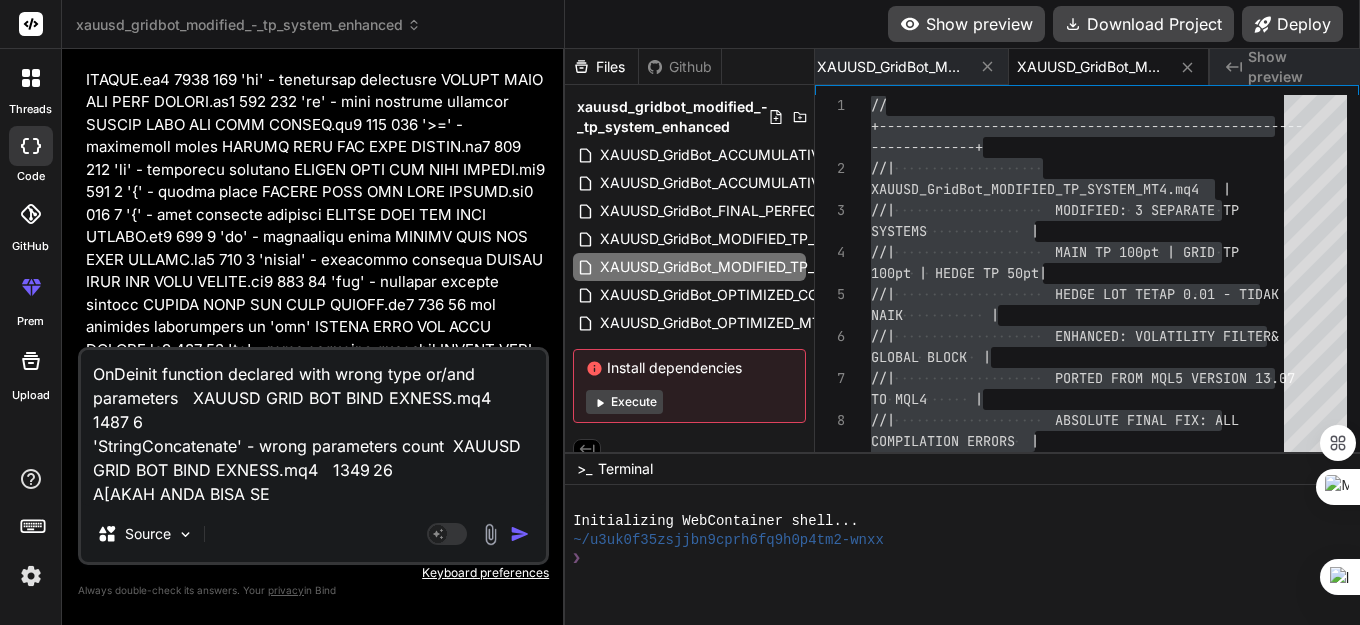 type on "OnDeinit function declared with wrong type or/and parameters	XAUUSD GRID BOT BIND EXNESS.mq4	1487	6
'StringConcatenate' - wrong parameters count	XAUUSD GRID BOT BIND EXNESS.mq4	1349	26
A[AKAH ANDA BISA SEL" 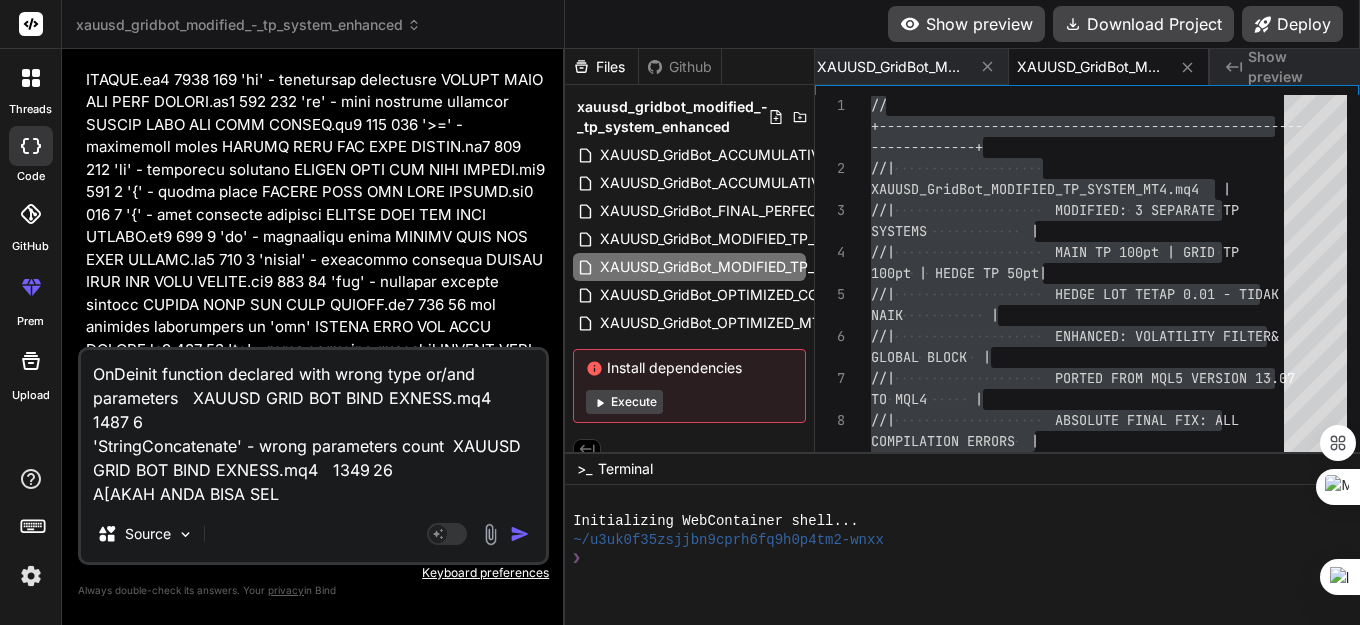 type on "OnDeinit function declared with wrong type or/and parameters	XAUUSD GRID BOT BIND EXNESS.mq4	1487	6
'StringConcatenate' - wrong parameters count	XAUUSD GRID BOT BIND EXNESS.mq4	1349	26
A[AKAH ANDA BISA SELE" 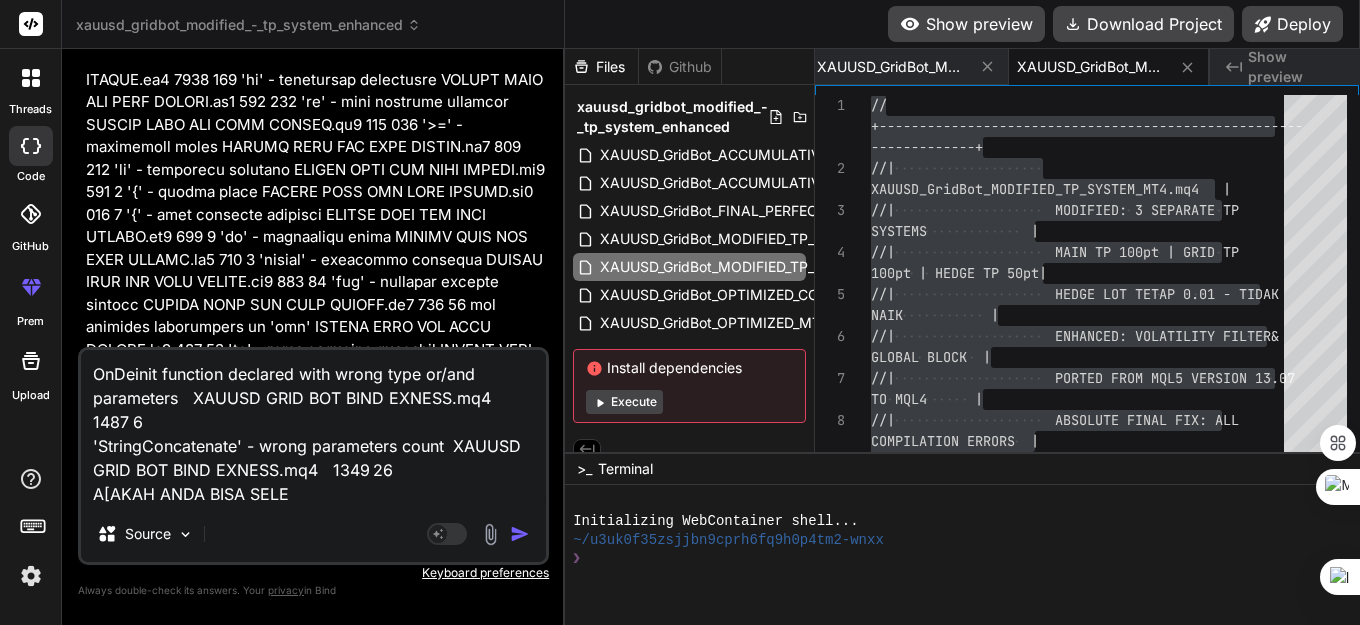type on "OnDeinit function declared with wrong type or/and parameters	XAUUSD GRID BOT BIND EXNESS.mq4	1487	6
'StringConcatenate' - wrong parameters count	XAUUSD GRID BOT BIND EXNESS.mq4	1349	26
A[AKAH ANDA BISA SELES" 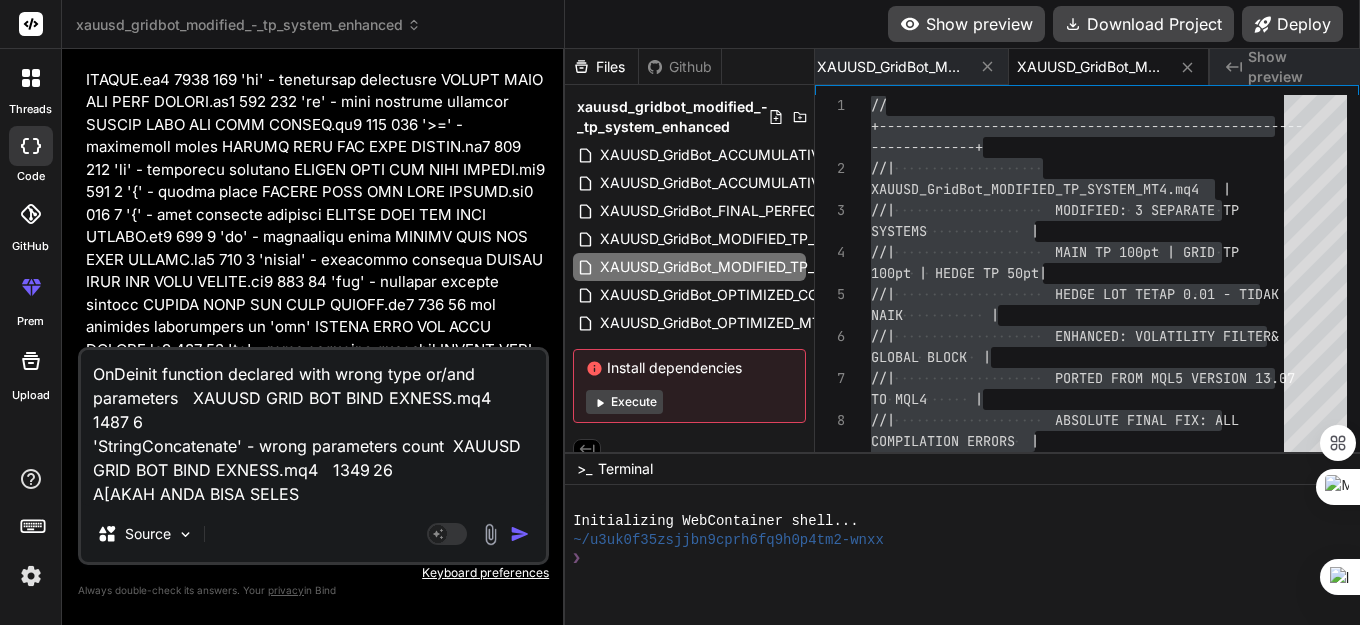 type on "OnDeinit function declared with wrong type or/and parameters	XAUUSD GRID BOT BIND EXNESS.mq4	1487	6
'StringConcatenate' - wrong parameters count	XAUUSD GRID BOT BIND EXNESS.mq4	1349	26
A[AKAH ANDA BISA SELESA" 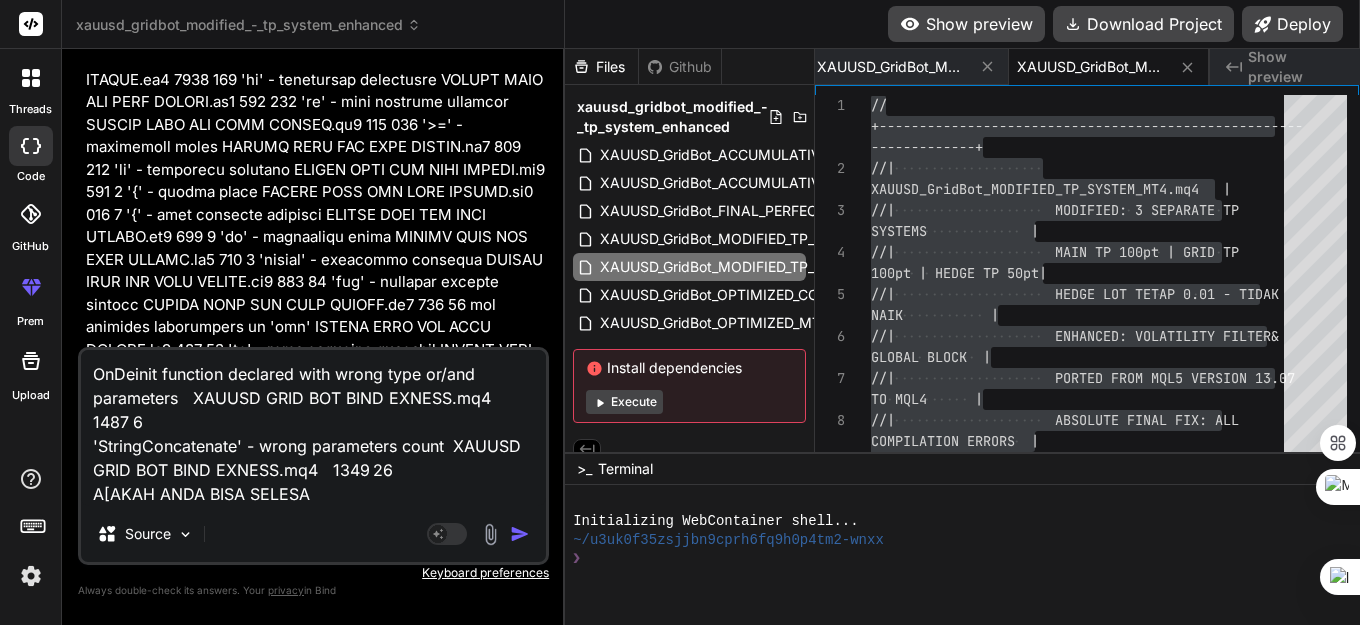 type on "OnDeinit function declared with wrong type or/and parameters	XAUUSD GRID BOT BIND EXNESS.mq4	1487	6
'StringConcatenate' - wrong parameters count	XAUUSD GRID BOT BIND EXNESS.mq4	1349	26
A[AKAH ANDA BISA SELESAI" 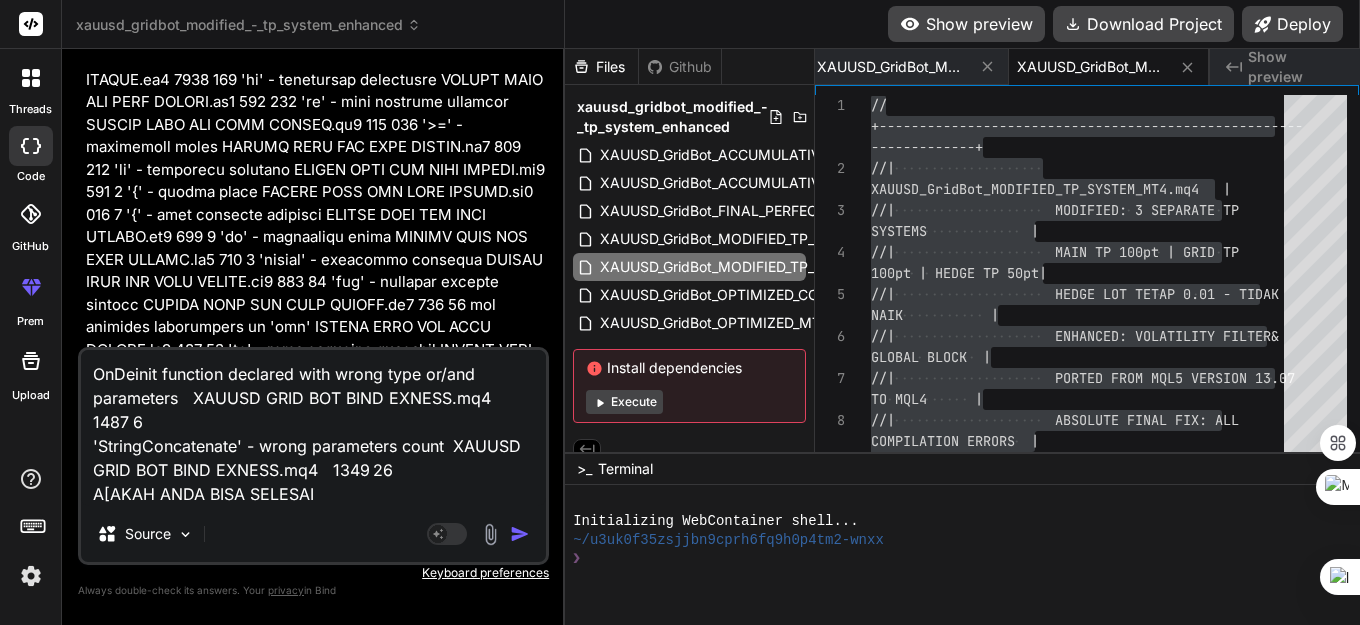 type on "OnDeinit function declared with wrong type or/and parameters	XAUUSD GRID BOT BIND EXNESS.mq4	1487	6
'StringConcatenate' - wrong parameters count	XAUUSD GRID BOT BIND EXNESS.mq4	1349	26
A[AKAH ANDA BISA SELESAIK" 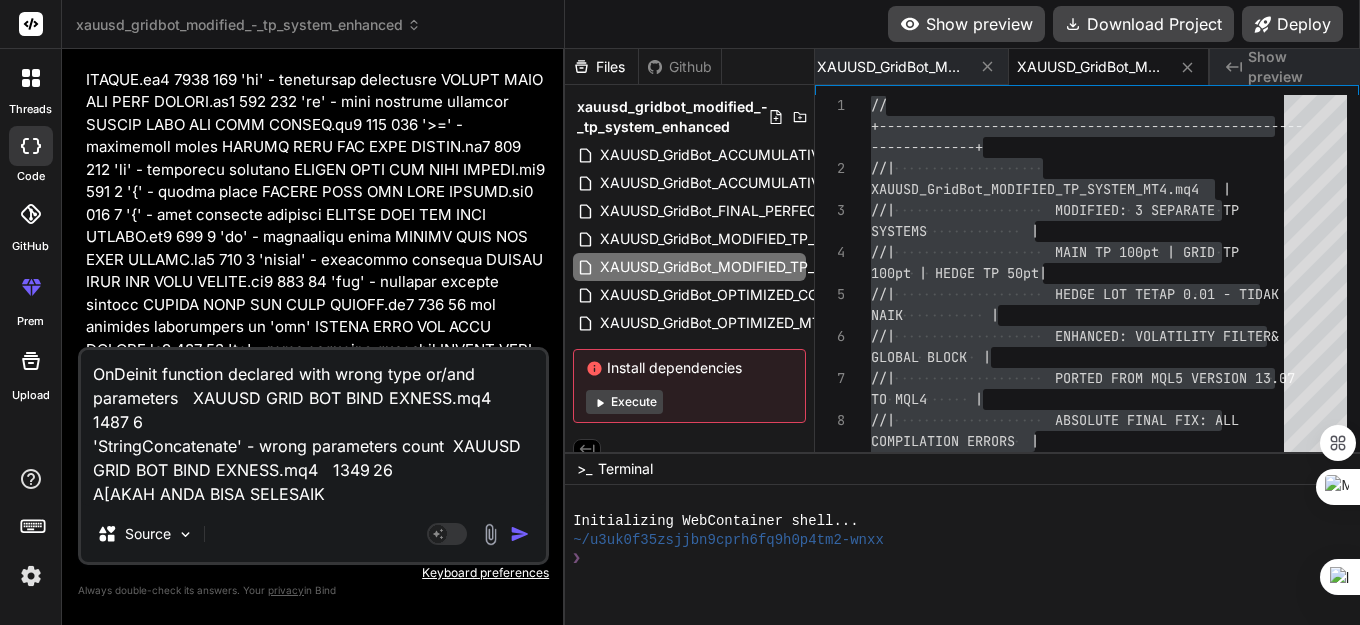 type on "OnDeinit function declared with wrong type or/and parameters	XAUUSD GRID BOT BIND EXNESS.mq4	1487	6
'StringConcatenate' - wrong parameters count	XAUUSD GRID BOT BIND EXNESS.mq4	1349	26
A[AKAH ANDA BISA SELESAIKA" 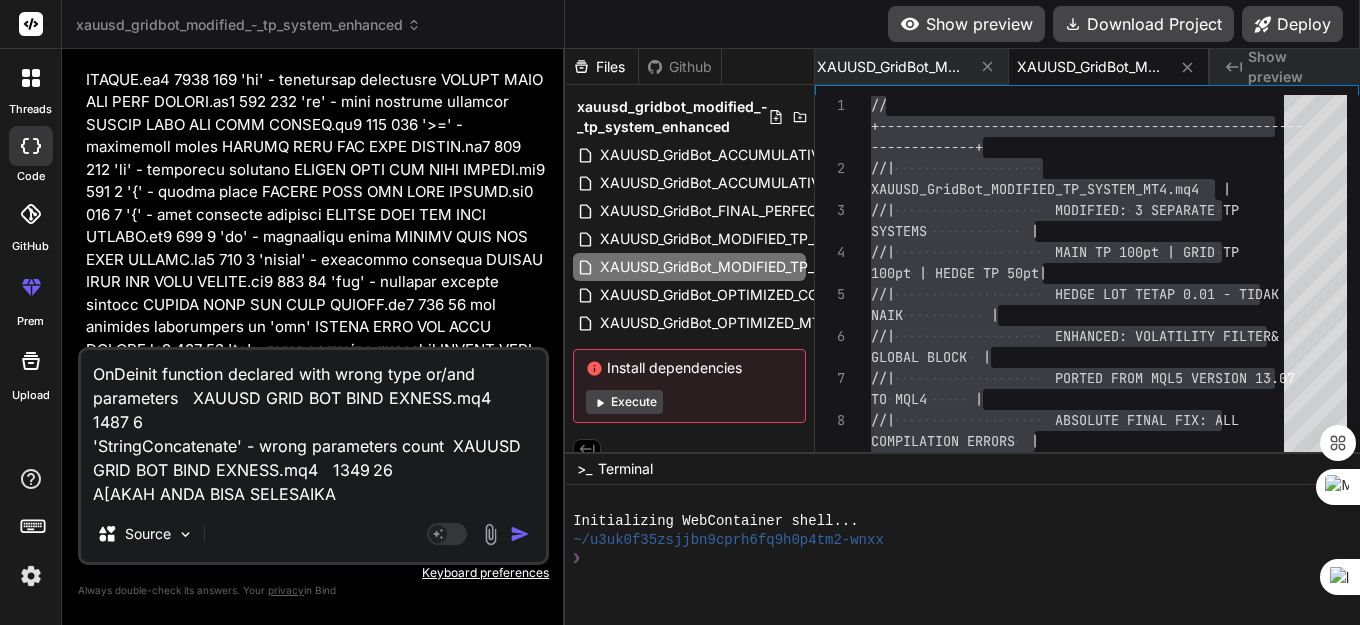 type on "OnDeinit function declared with wrong type or/and parameters	XAUUSD GRID BOT BIND EXNESS.mq4	1487	6
'StringConcatenate' - wrong parameters count	XAUUSD GRID BOT BIND EXNESS.mq4	1349	26
A[AKAH ANDA BISA SELESAIKAN" 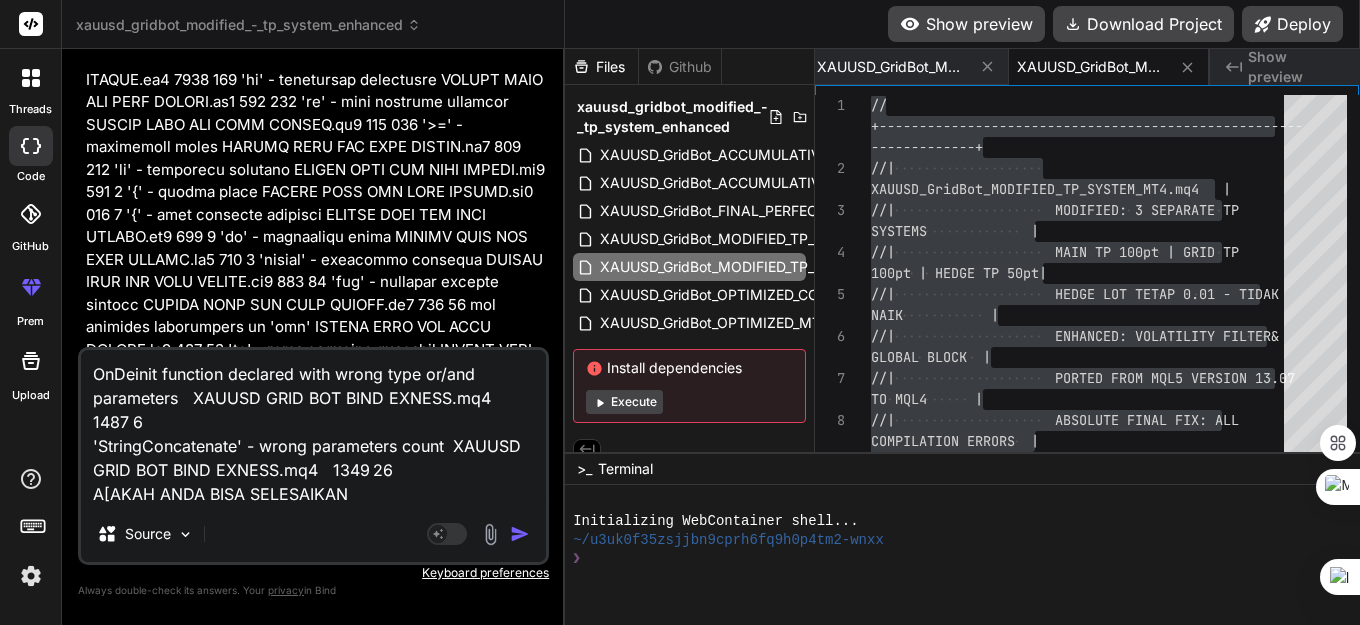 type on "x" 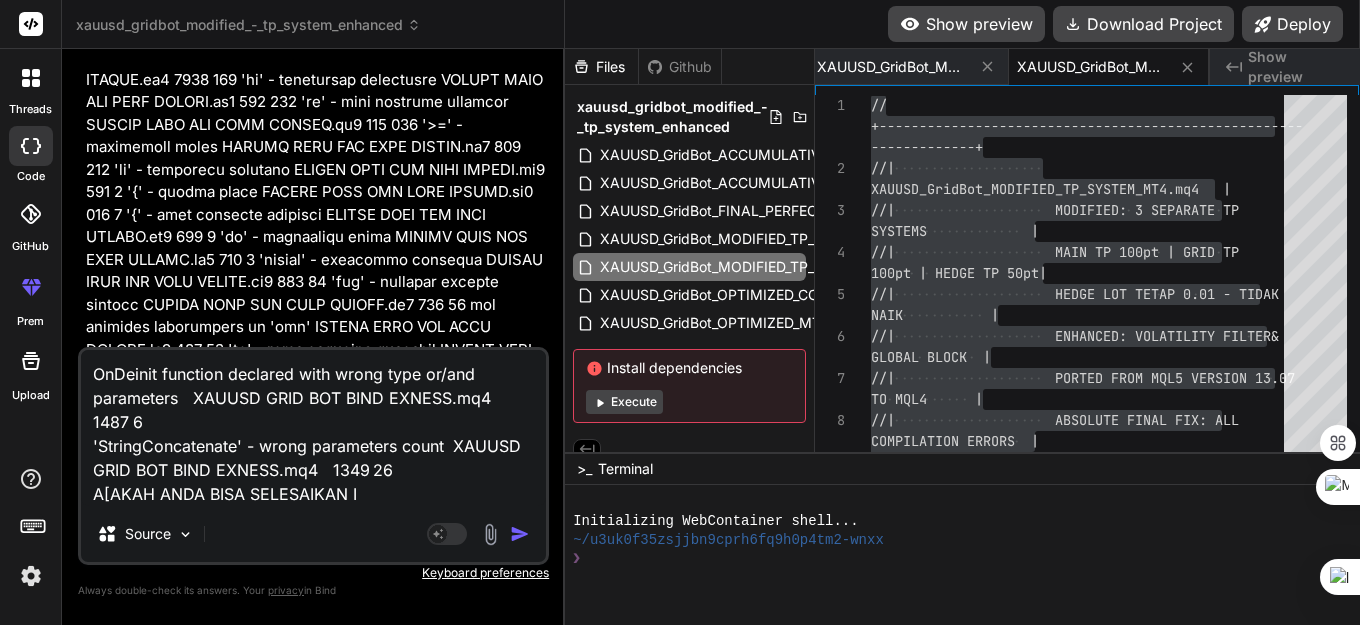 type on "OnDeinit function declared with wrong type or/and parameters	XAUUSD GRID BOT BIND EXNESS.mq4	1487	6
'StringConcatenate' - wrong parameters count	XAUUSD GRID BOT BIND EXNESS.mq4	1349	26
A[AKAH ANDA BISA SELESAIKAN IN" 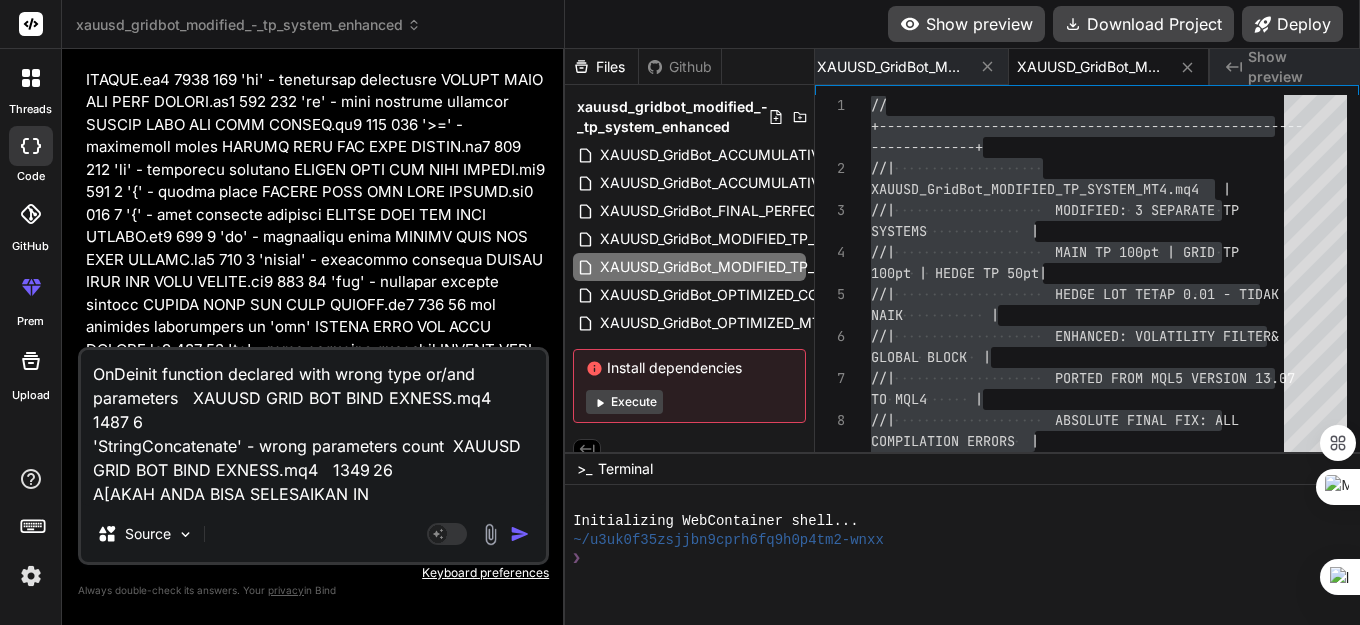 type on "OnDeinit function declared with wrong type or/and parameters	XAUUSD GRID BOT BIND EXNESS.mq4	1487	6
'StringConcatenate' - wrong parameters count	XAUUSD GRID BOT BIND EXNESS.mq4	1349	26
A[AKAH ANDA BISA SELESAIKAN INI" 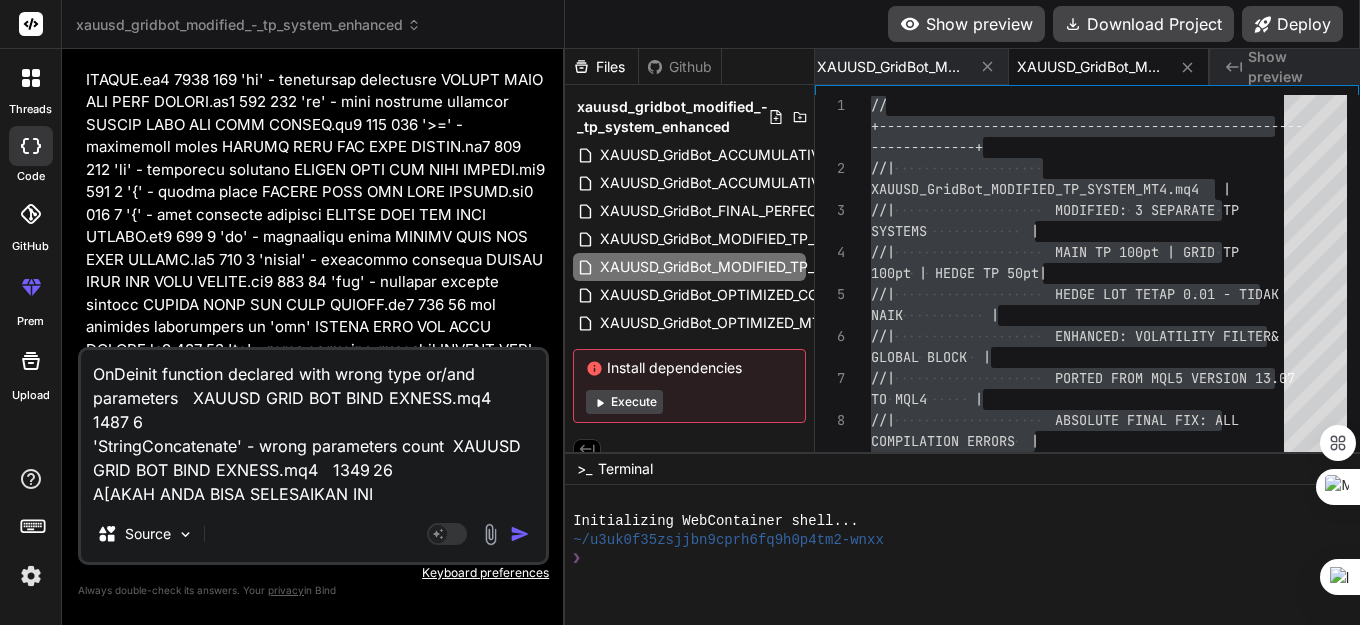 type on "OnDeinit function declared with wrong type or/and parameters	XAUUSD GRID BOT BIND EXNESS.mq4	1487	6
'StringConcatenate' - wrong parameters count	XAUUSD GRID BOT BIND EXNESS.mq4	1349	26
A[AKAH ANDA BISA SELESAIKAN INI?" 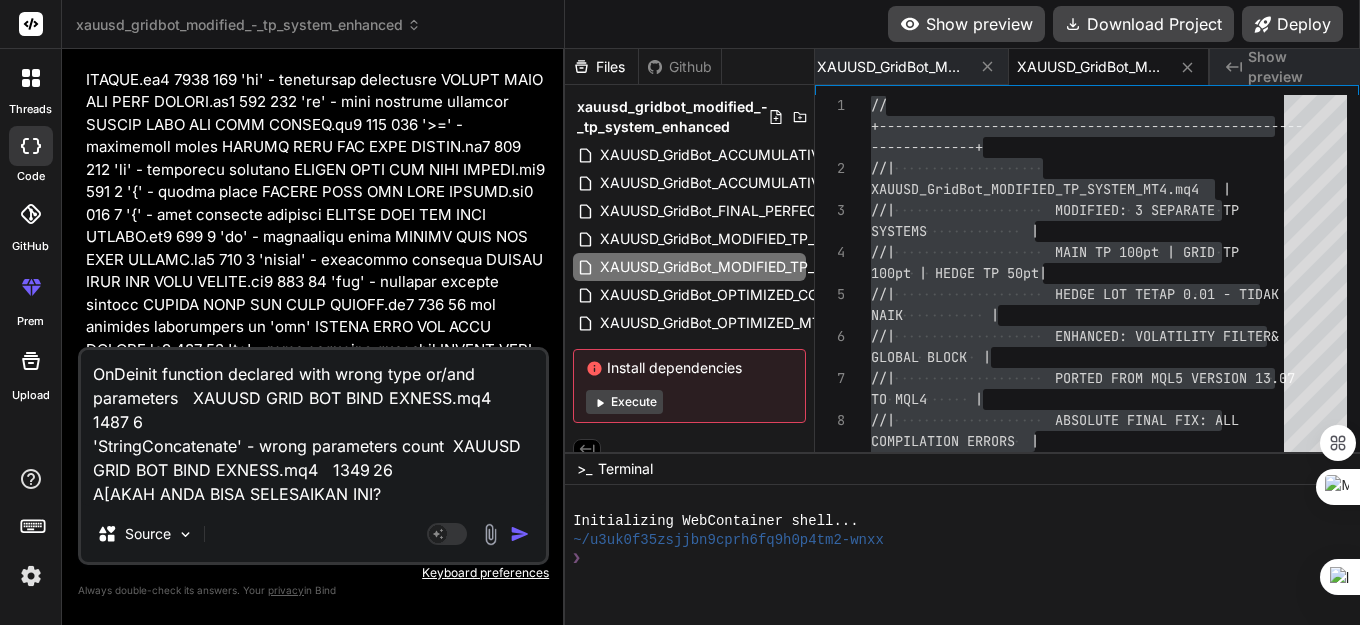 type on "x" 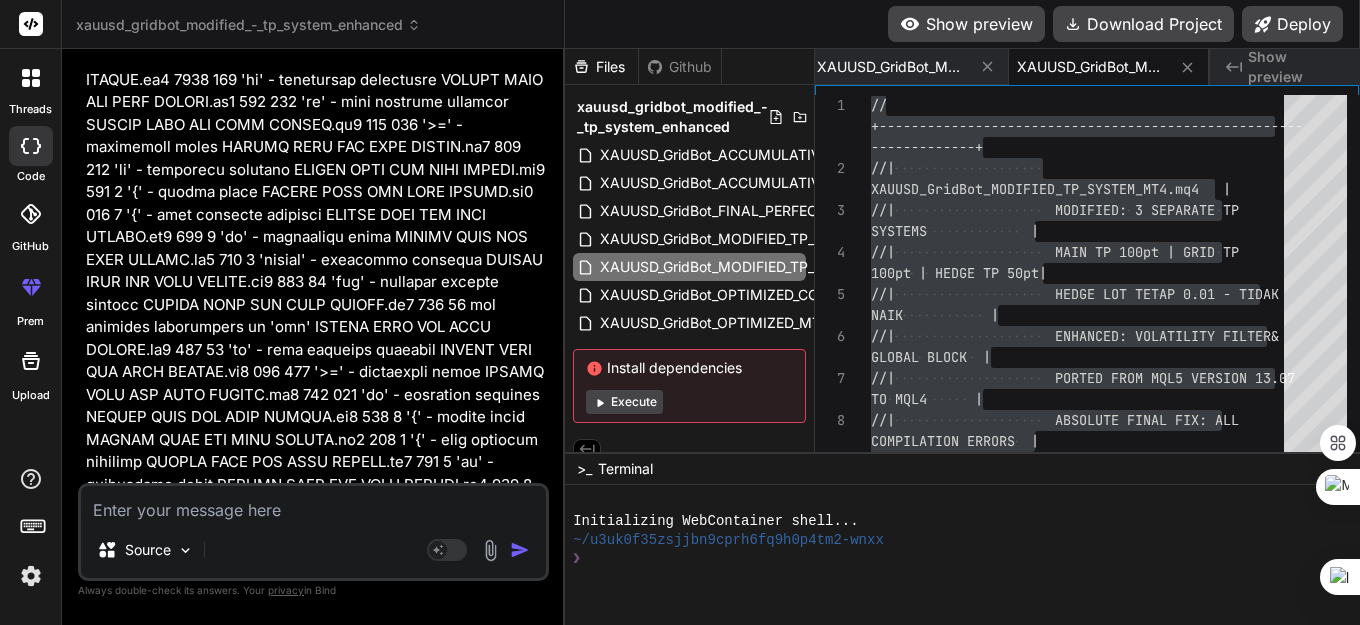 scroll, scrollTop: 0, scrollLeft: 0, axis: both 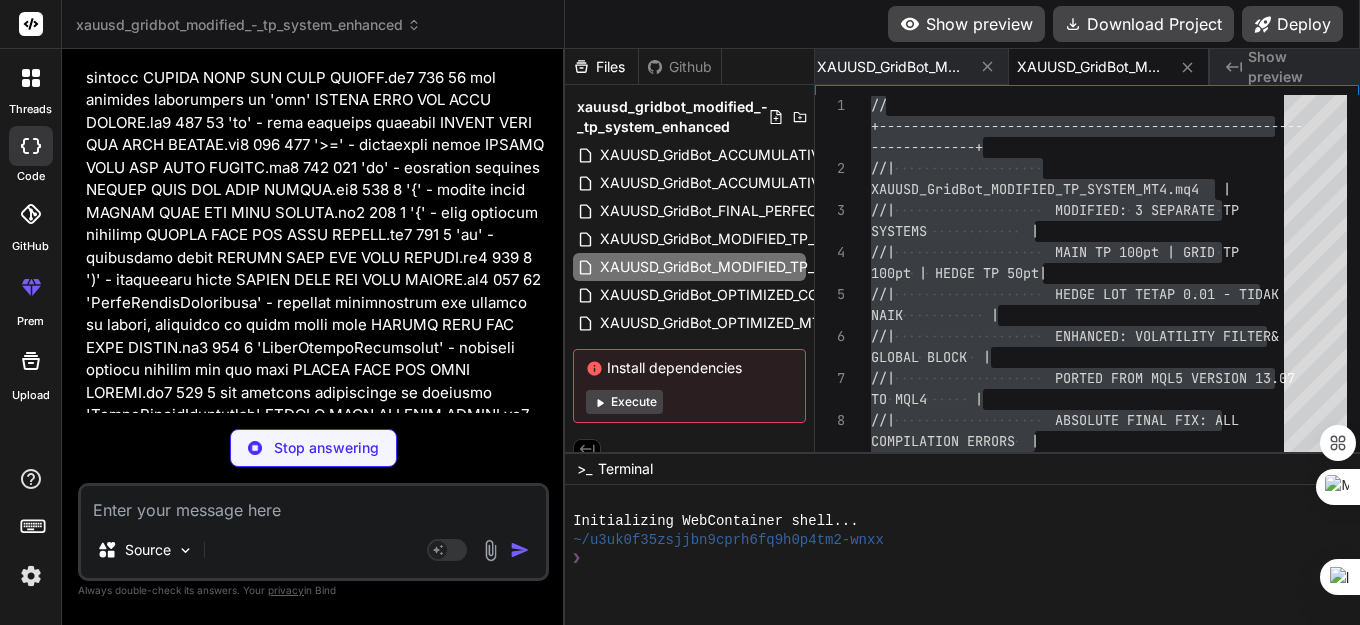 type on "x" 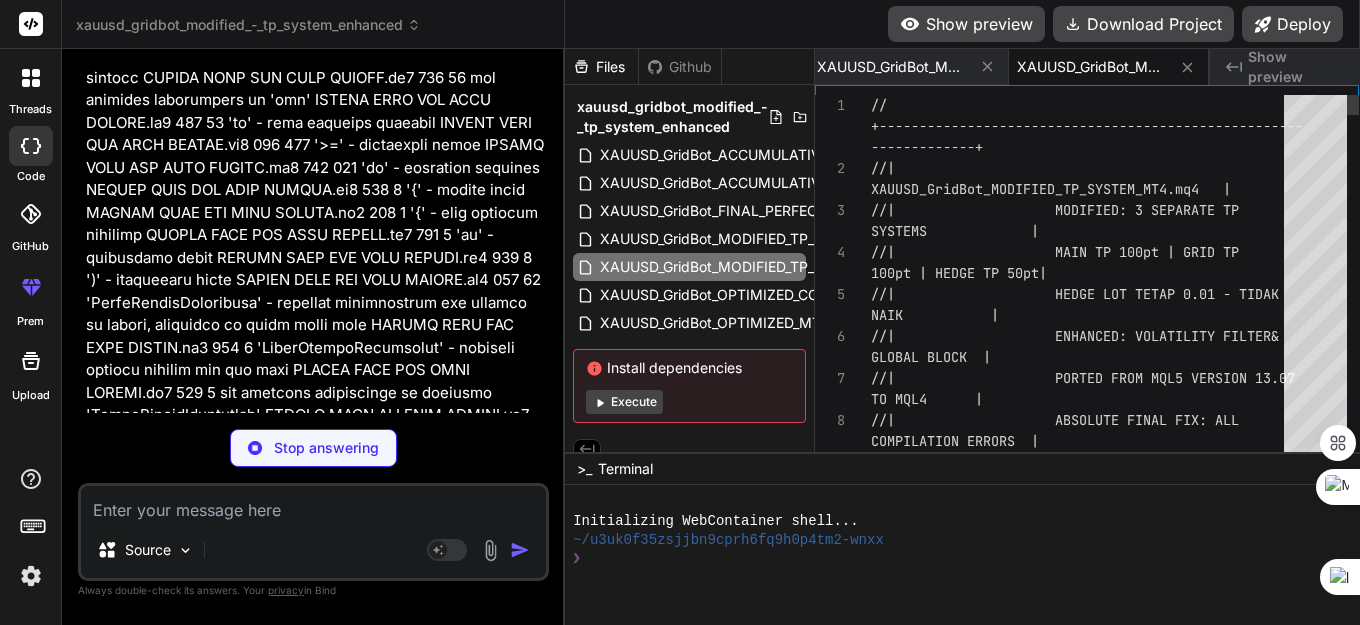 type on "x" 